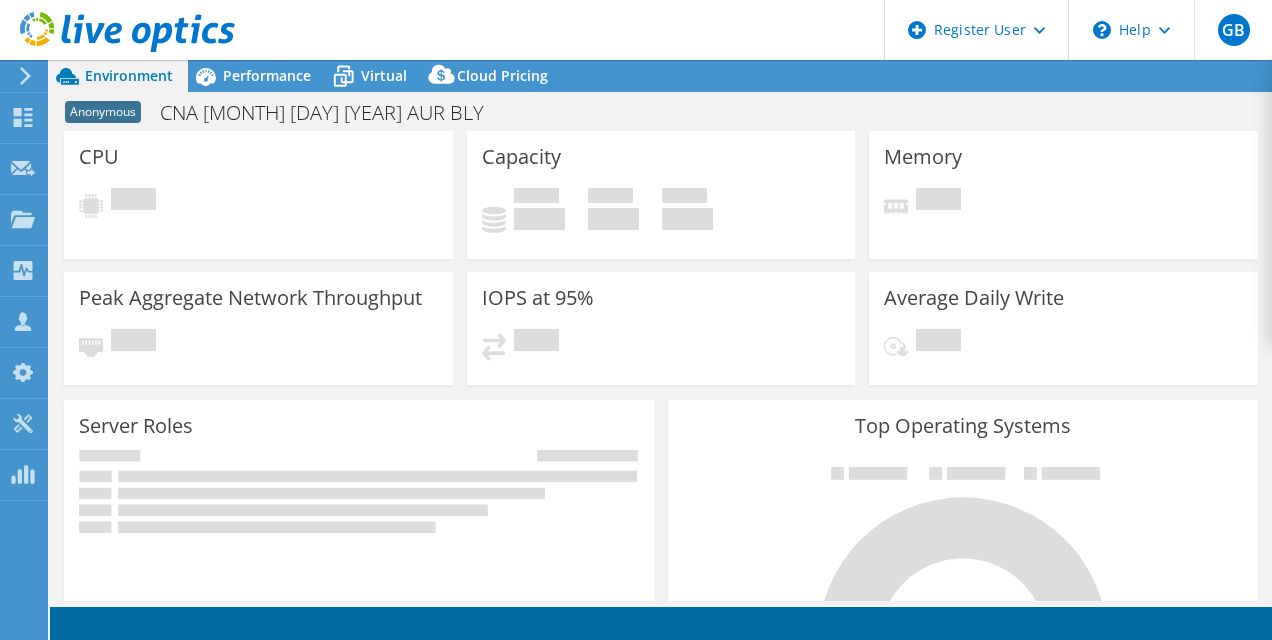 select on "USD" 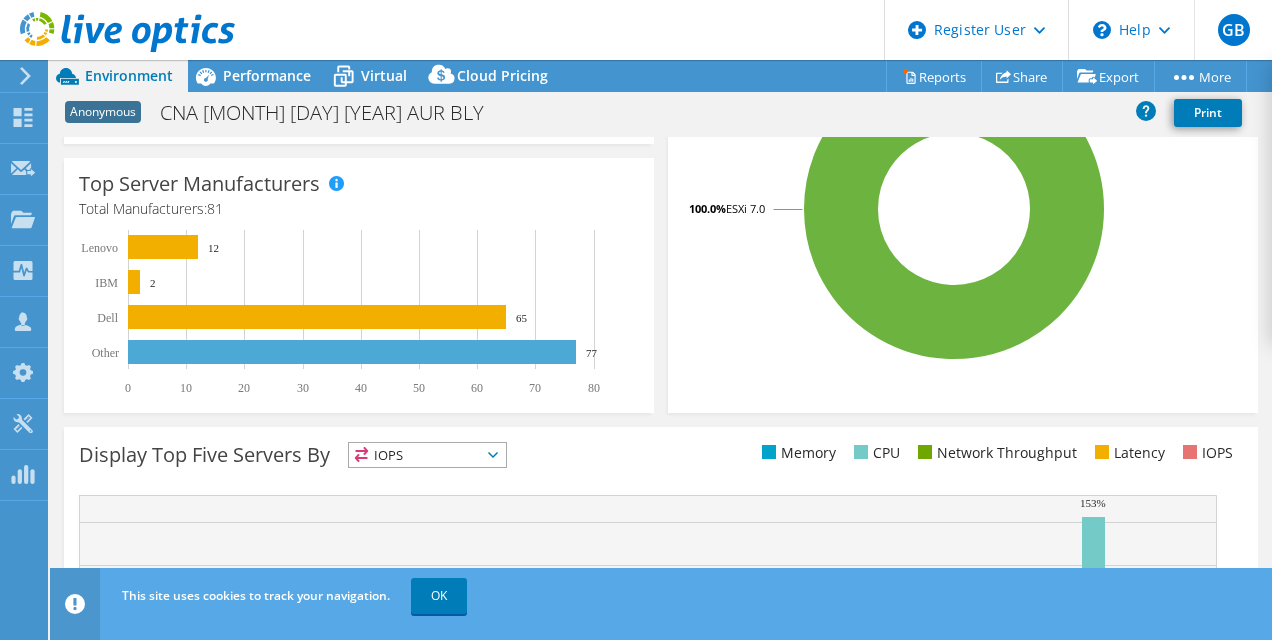 scroll, scrollTop: 550, scrollLeft: 0, axis: vertical 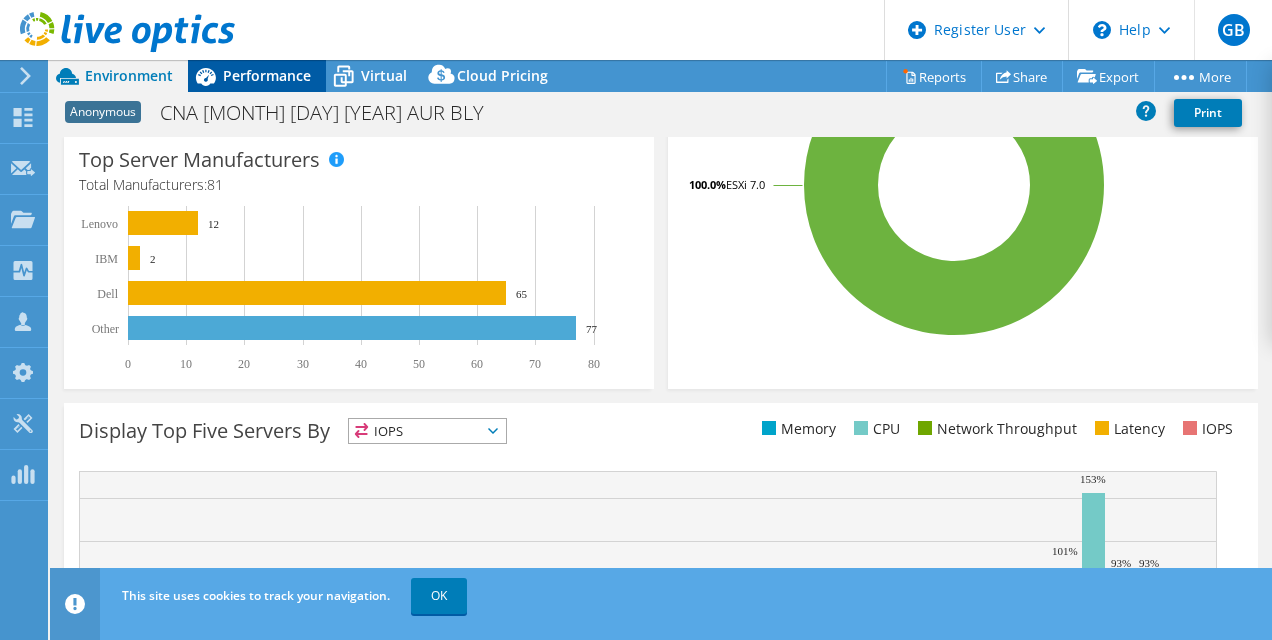 click on "Performance" at bounding box center (267, 75) 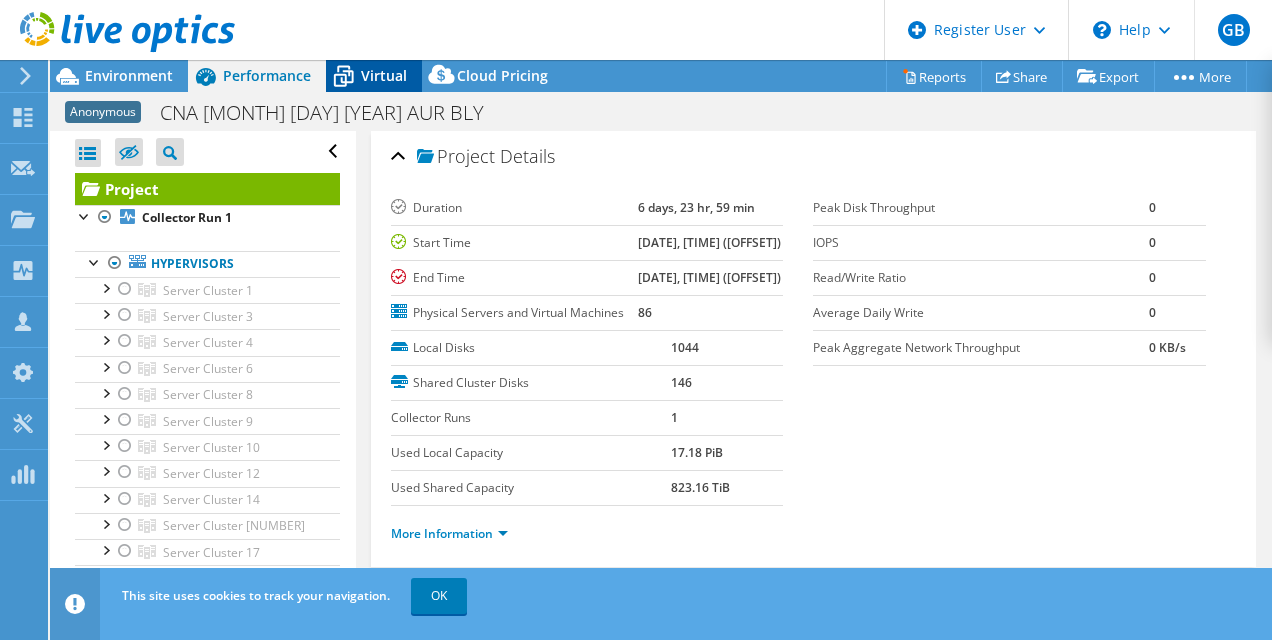 click on "Virtual" at bounding box center (384, 75) 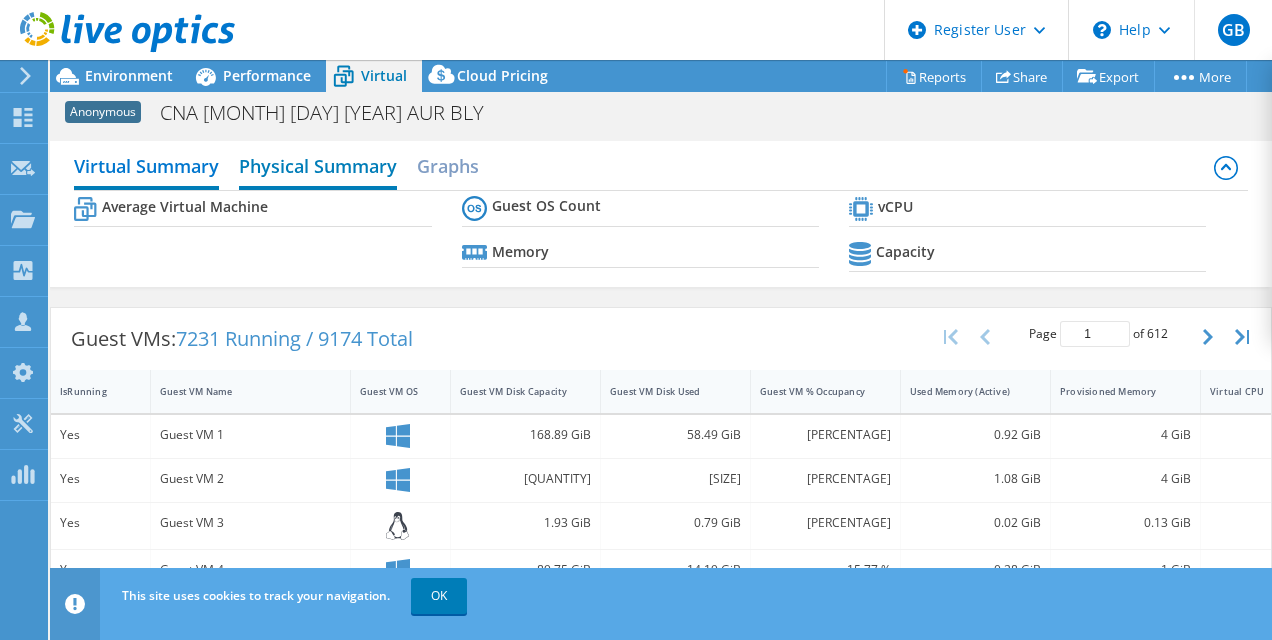 click on "Physical Summary" at bounding box center (318, 168) 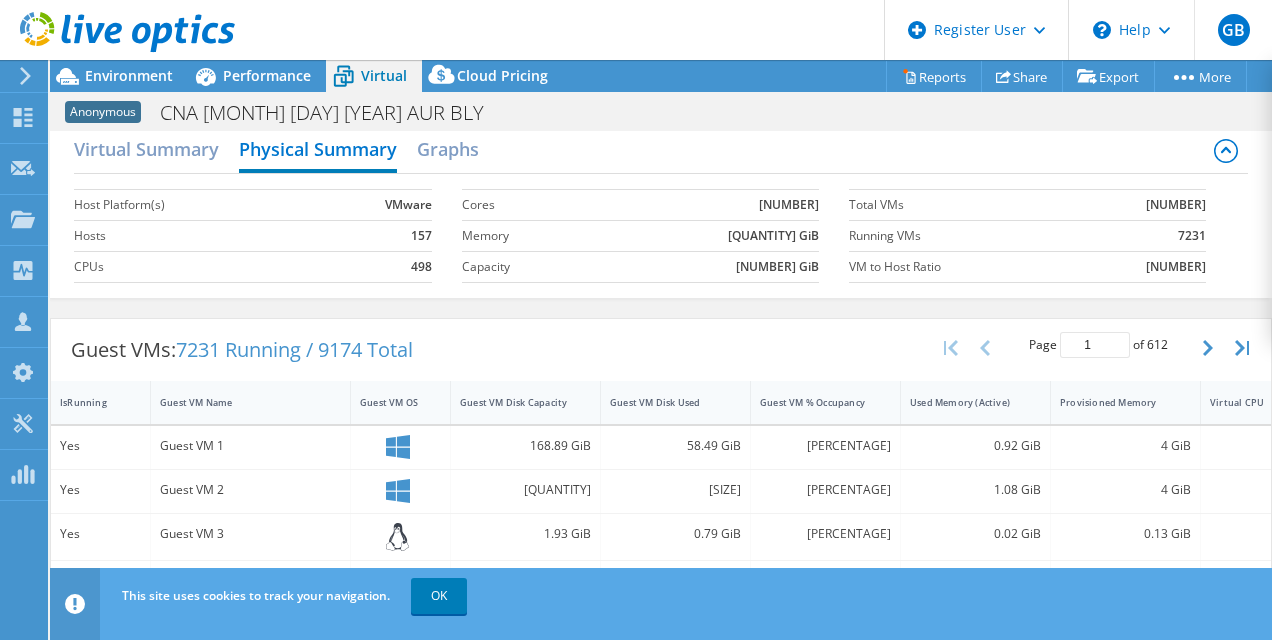 scroll, scrollTop: 0, scrollLeft: 0, axis: both 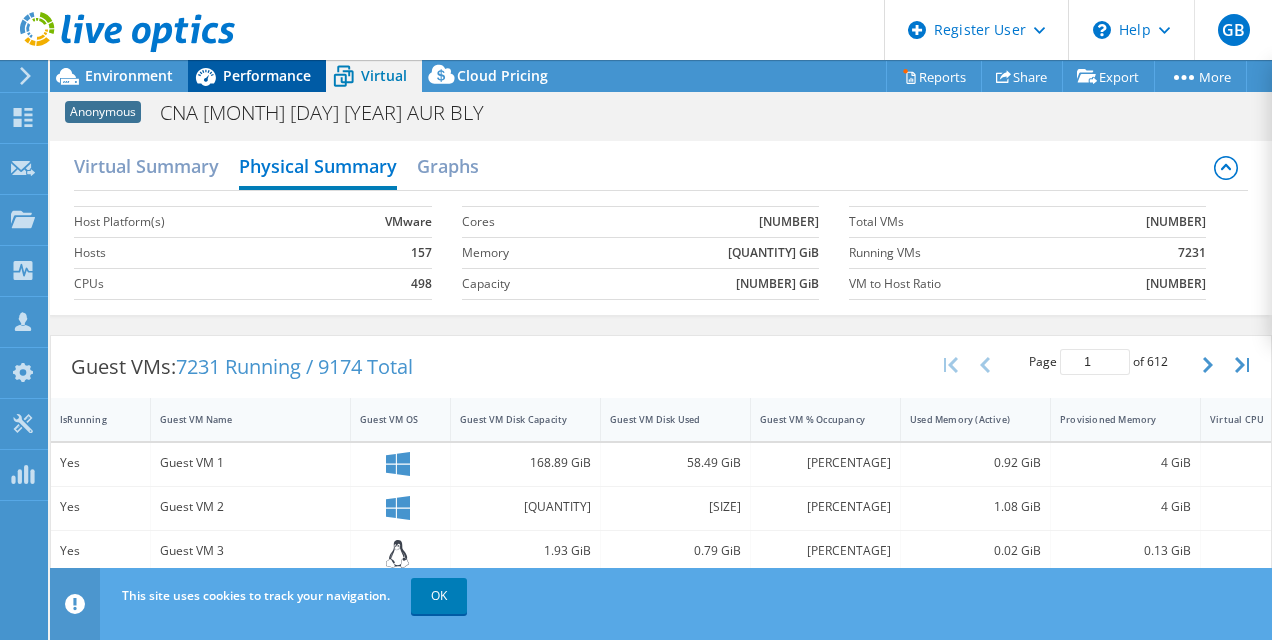 click on "Performance" at bounding box center (267, 75) 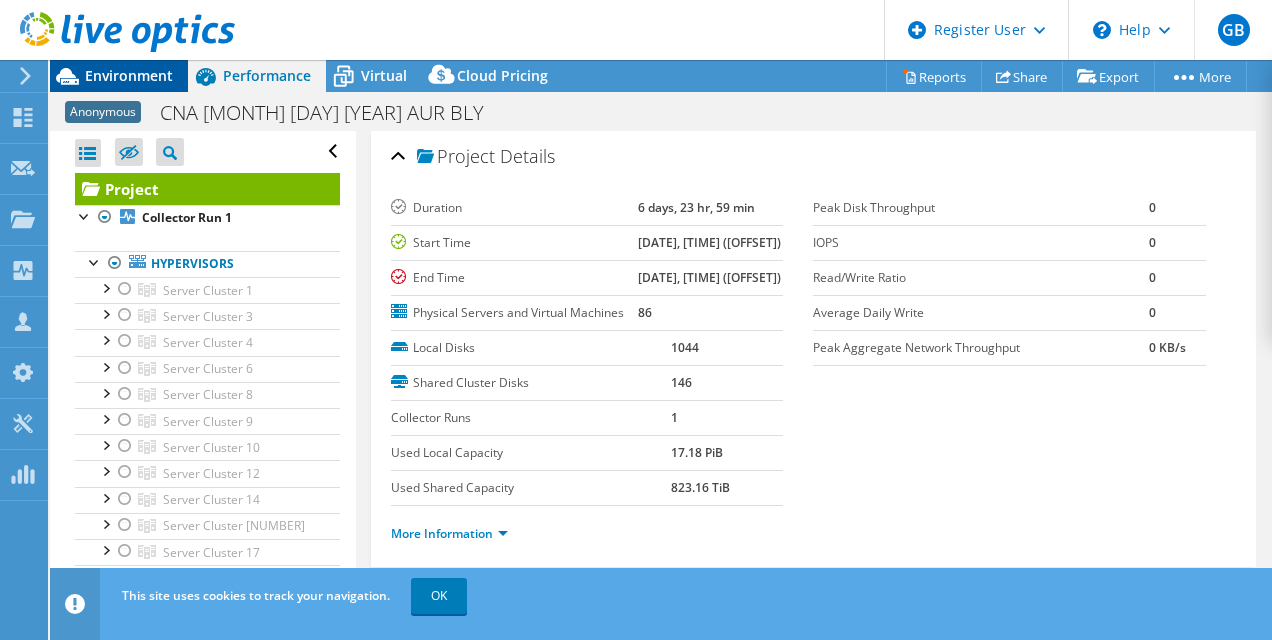 click on "Environment" at bounding box center [129, 75] 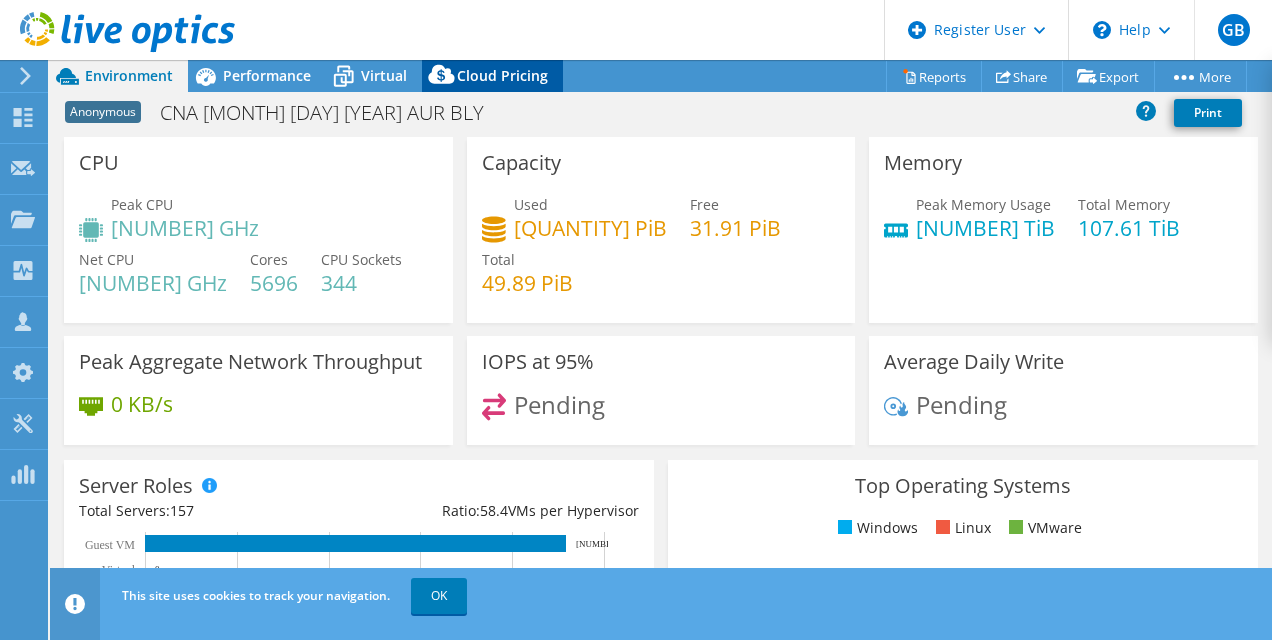 click on "Cloud Pricing" at bounding box center (502, 75) 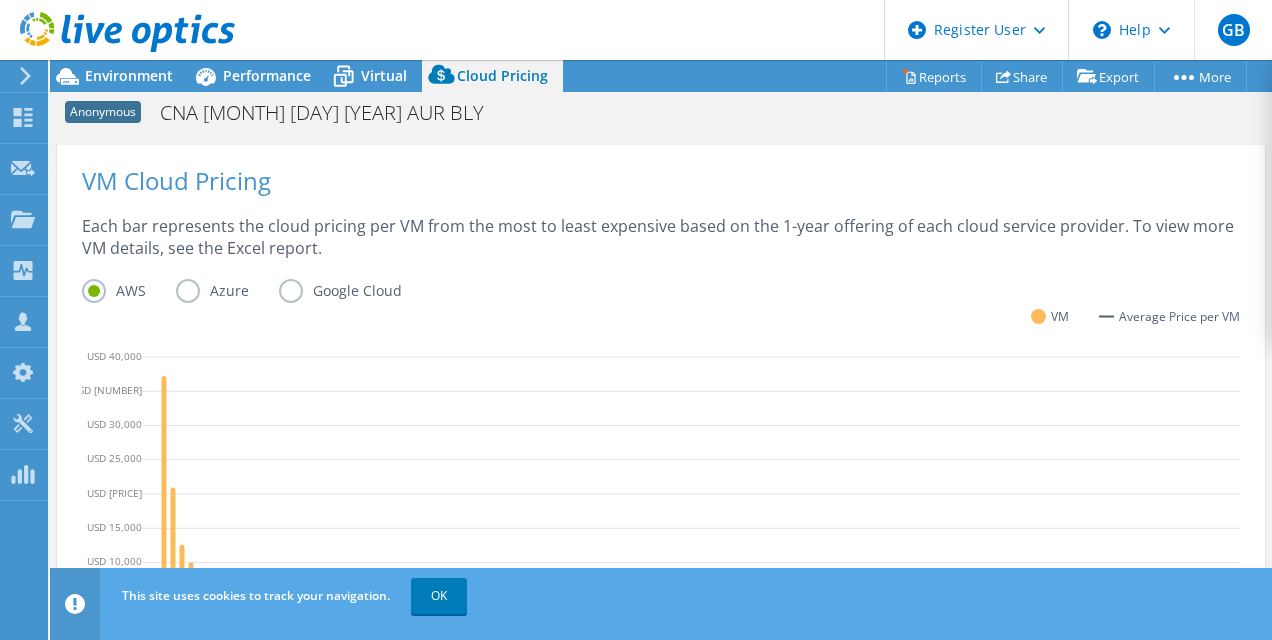 scroll, scrollTop: 700, scrollLeft: 0, axis: vertical 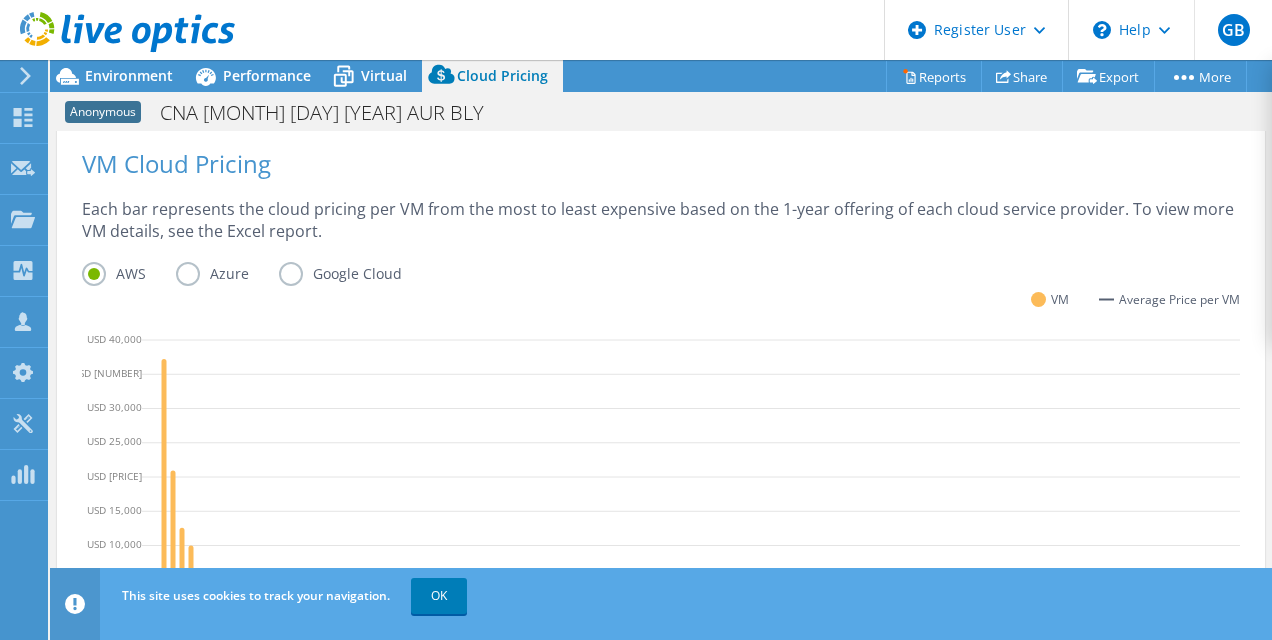 click on "Google Cloud" at bounding box center (355, 274) 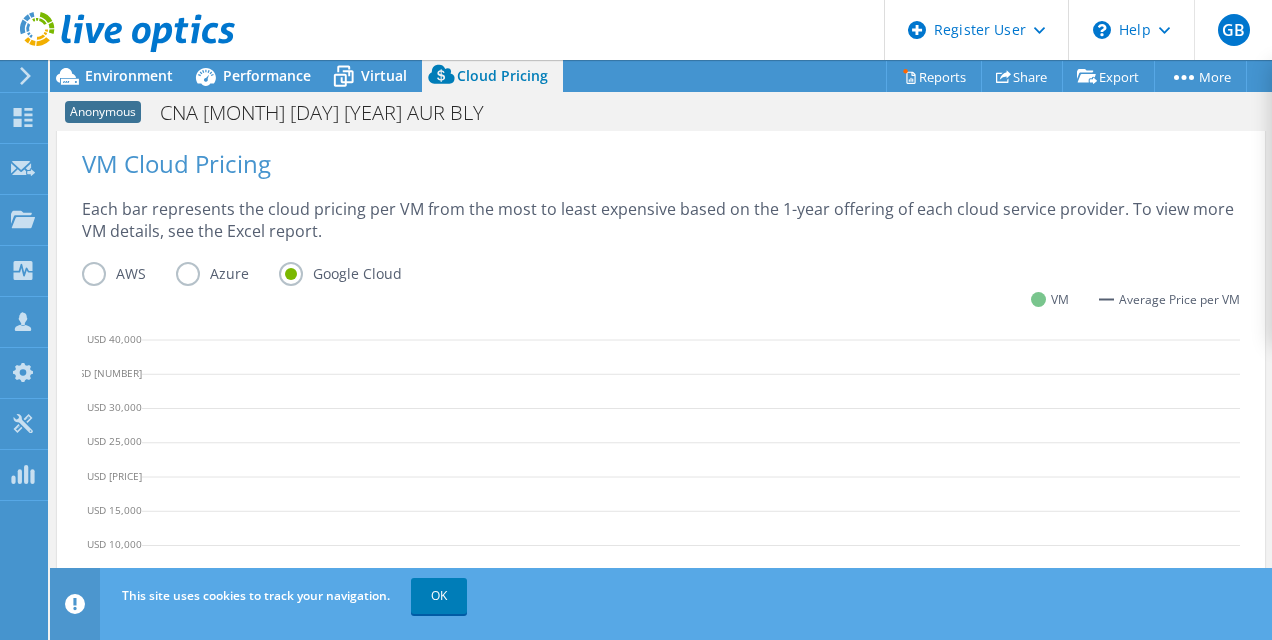 scroll, scrollTop: 800, scrollLeft: 0, axis: vertical 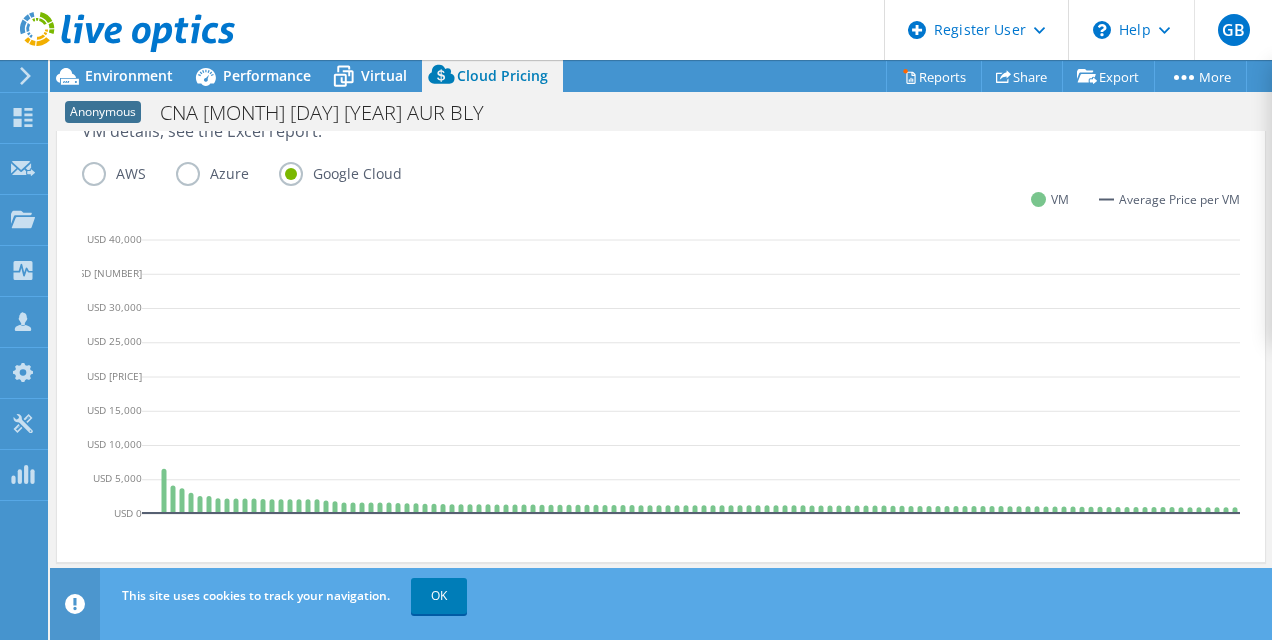 click on "AWS" at bounding box center (129, 174) 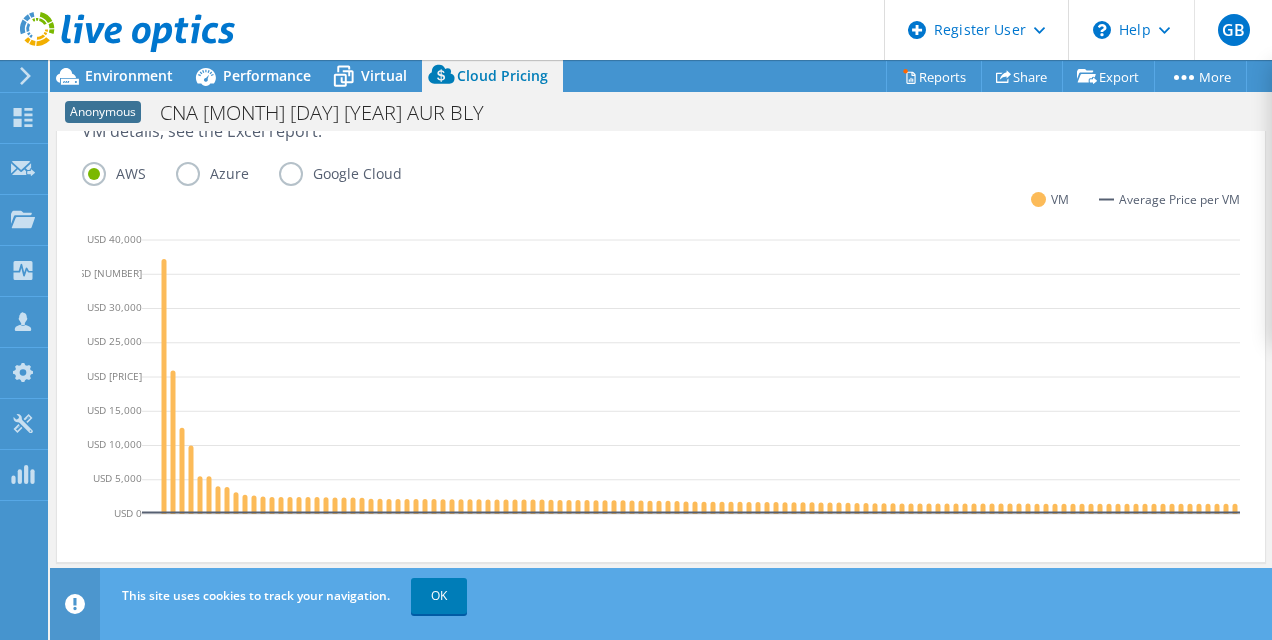 click on "Azure" at bounding box center [227, 174] 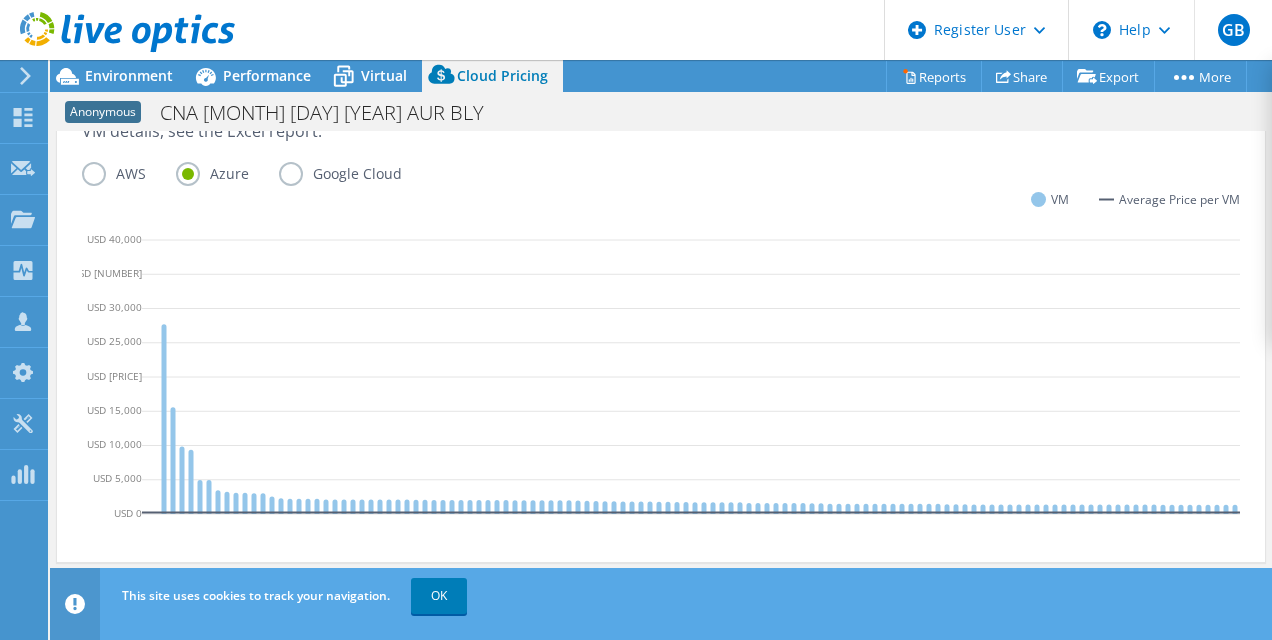click on "Google Cloud" at bounding box center (355, 174) 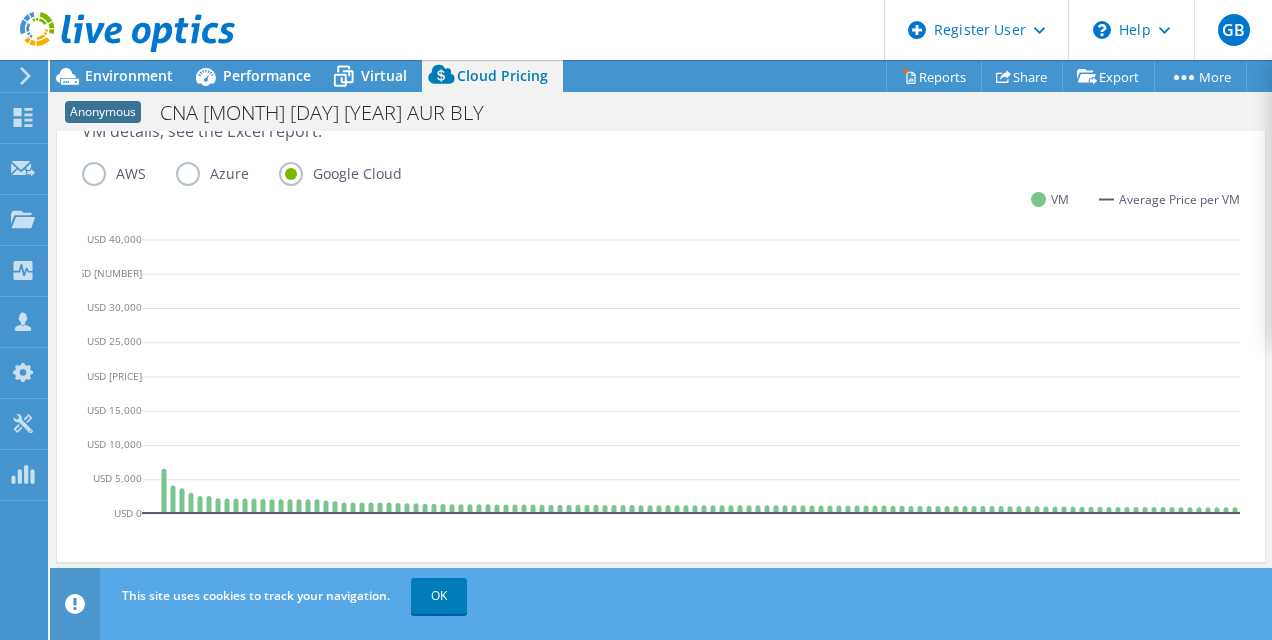 click on "Azure" at bounding box center (227, 174) 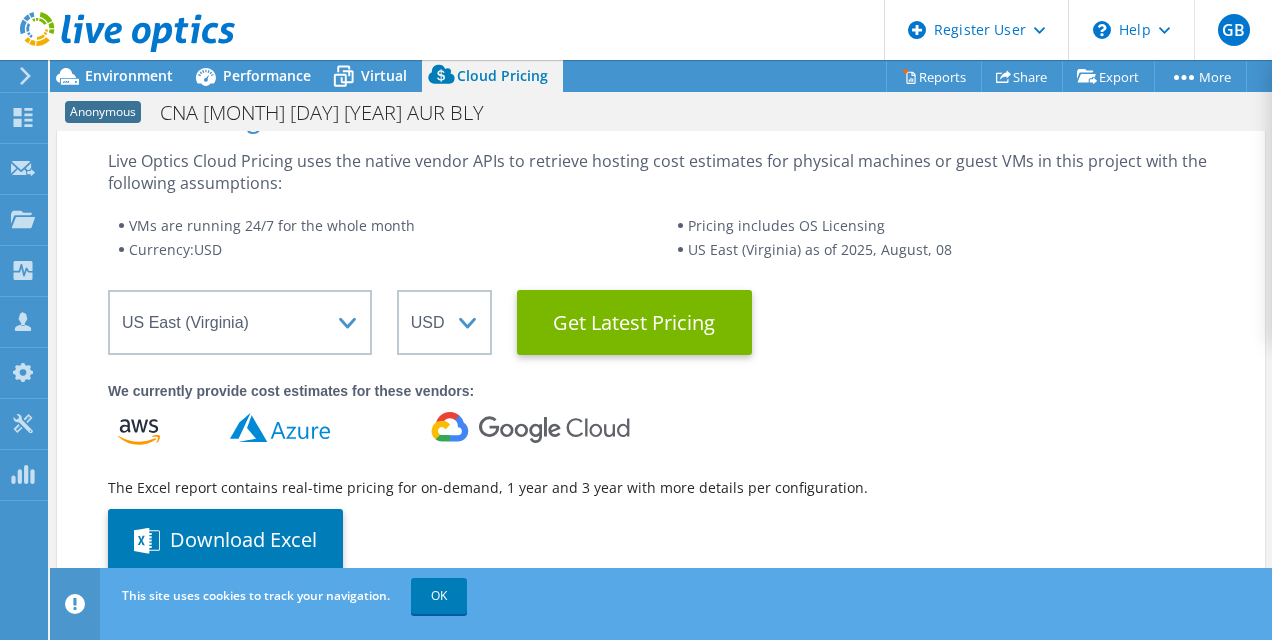 scroll, scrollTop: 0, scrollLeft: 0, axis: both 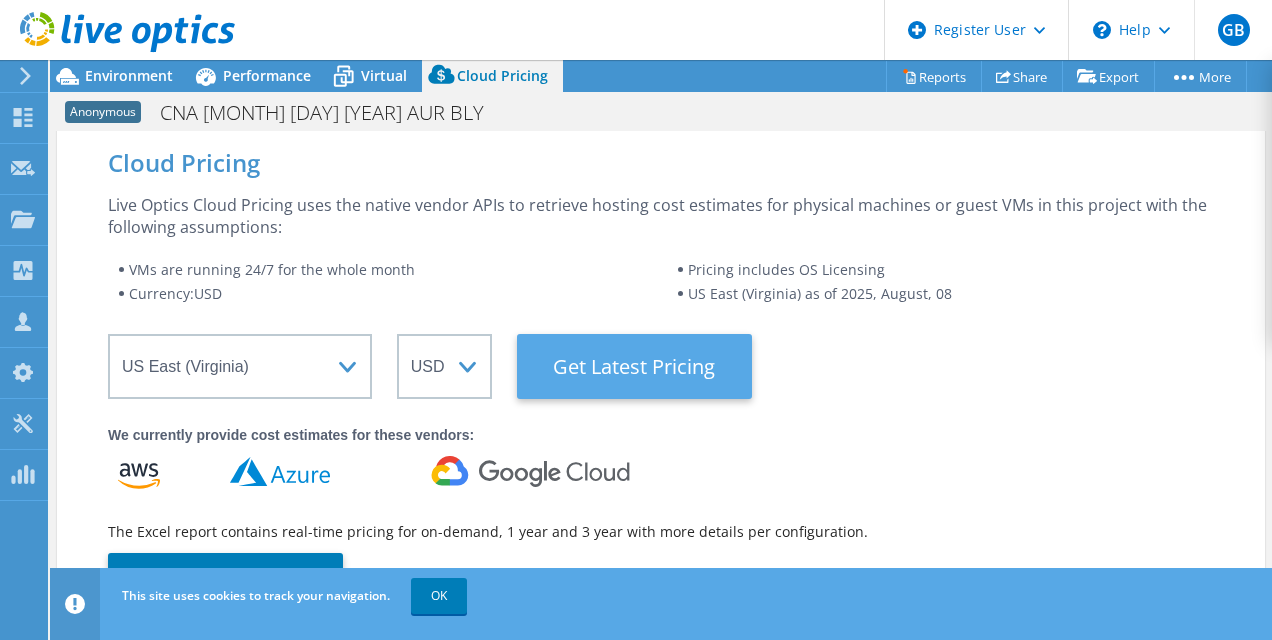 click on "Get Latest Pricing" at bounding box center [634, 366] 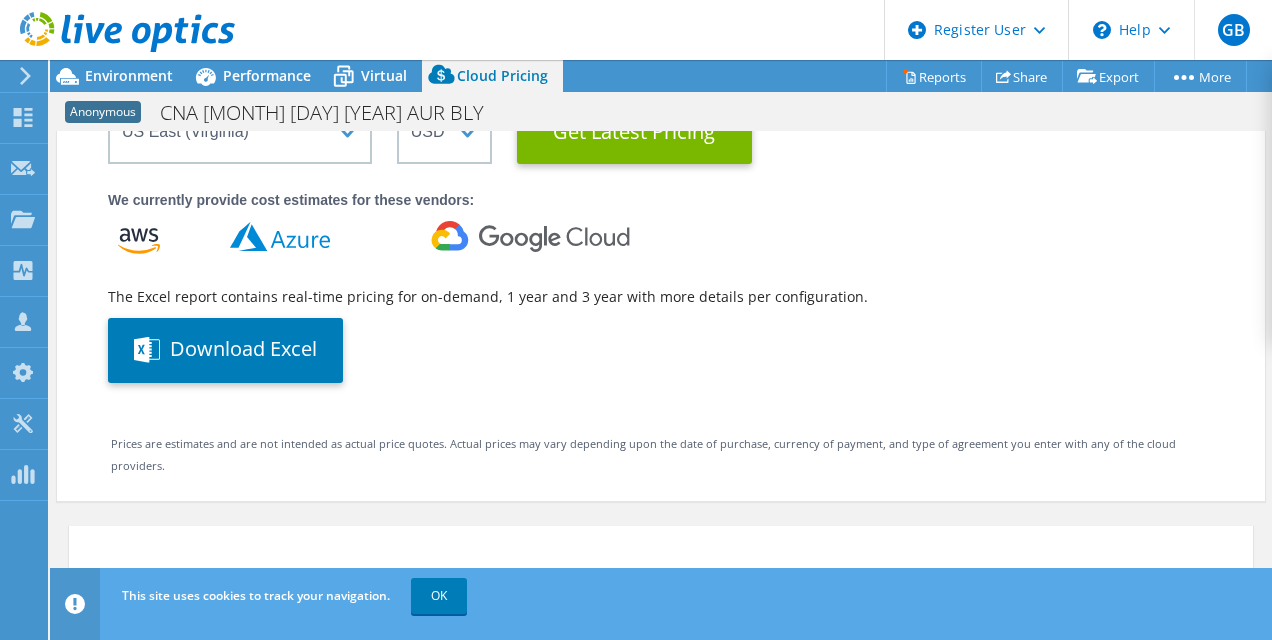 scroll, scrollTop: 500, scrollLeft: 0, axis: vertical 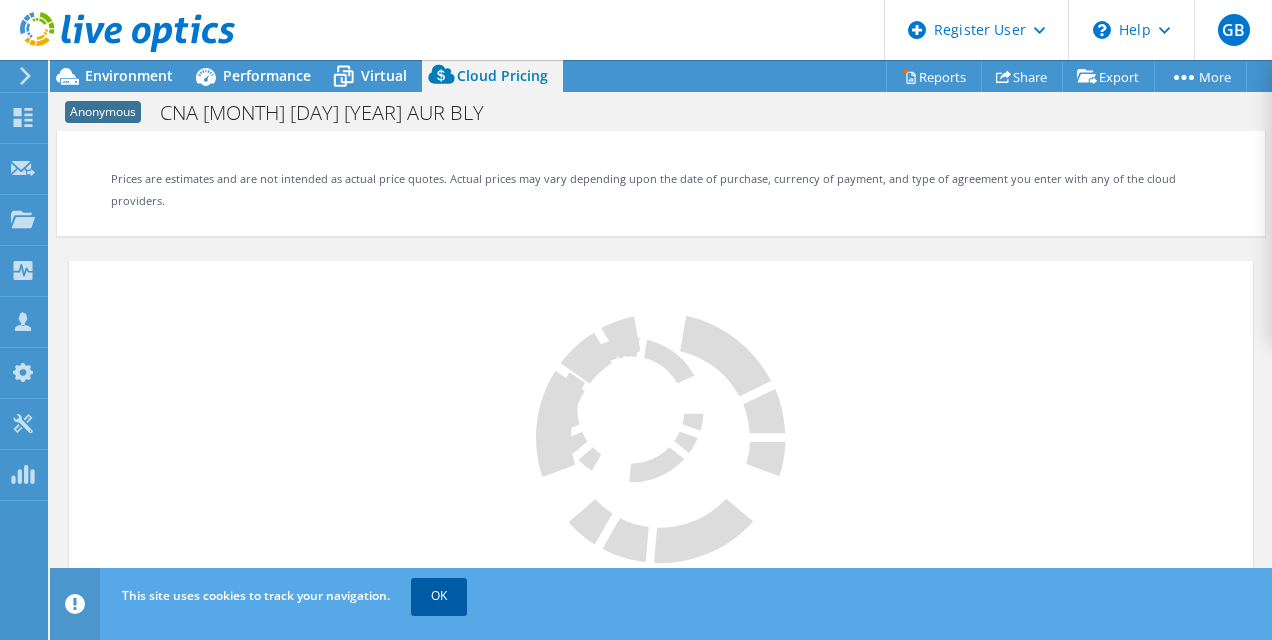 click on "OK" at bounding box center (439, 596) 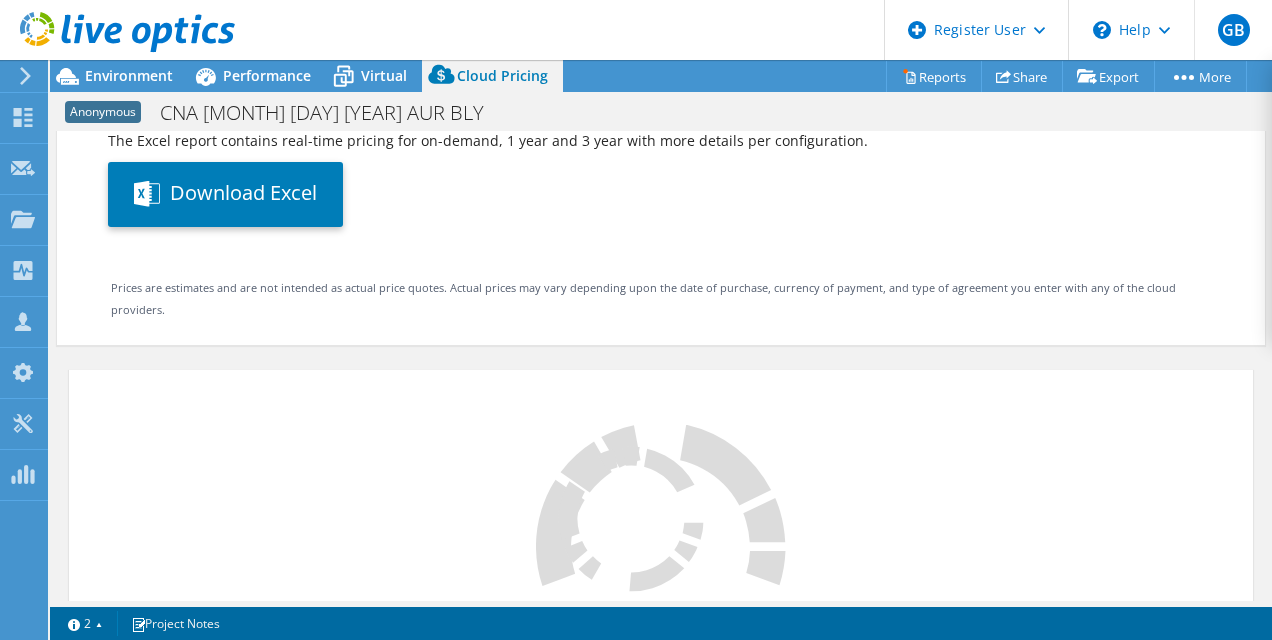 scroll, scrollTop: 400, scrollLeft: 0, axis: vertical 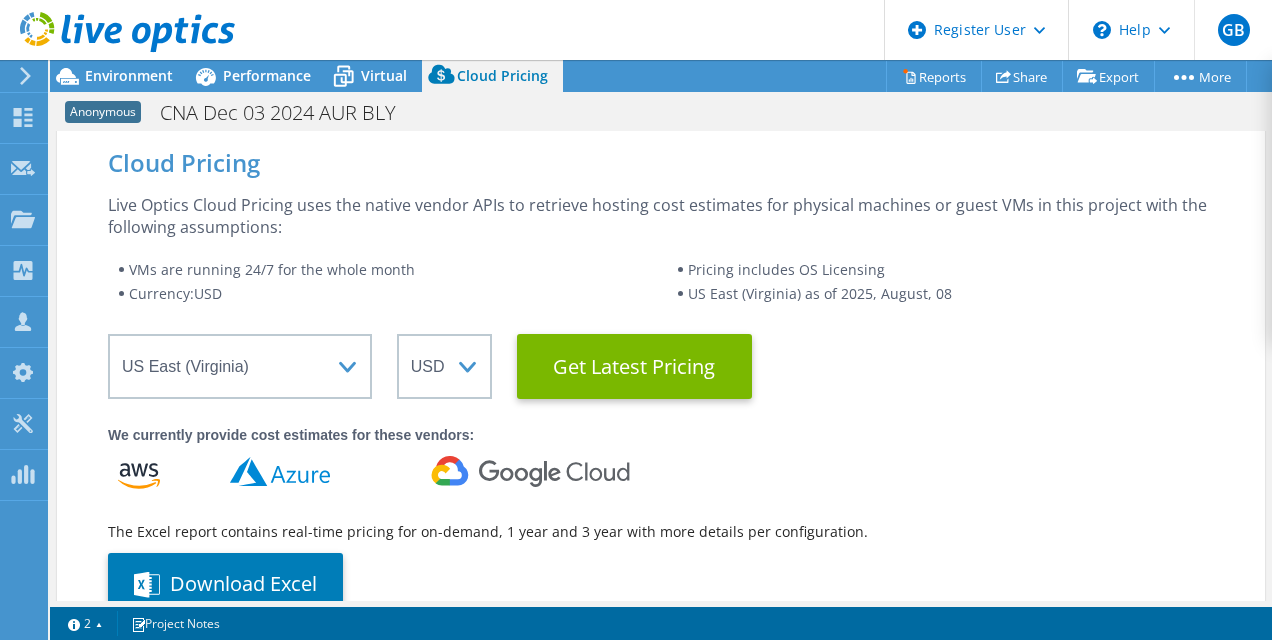 select on "USEast" 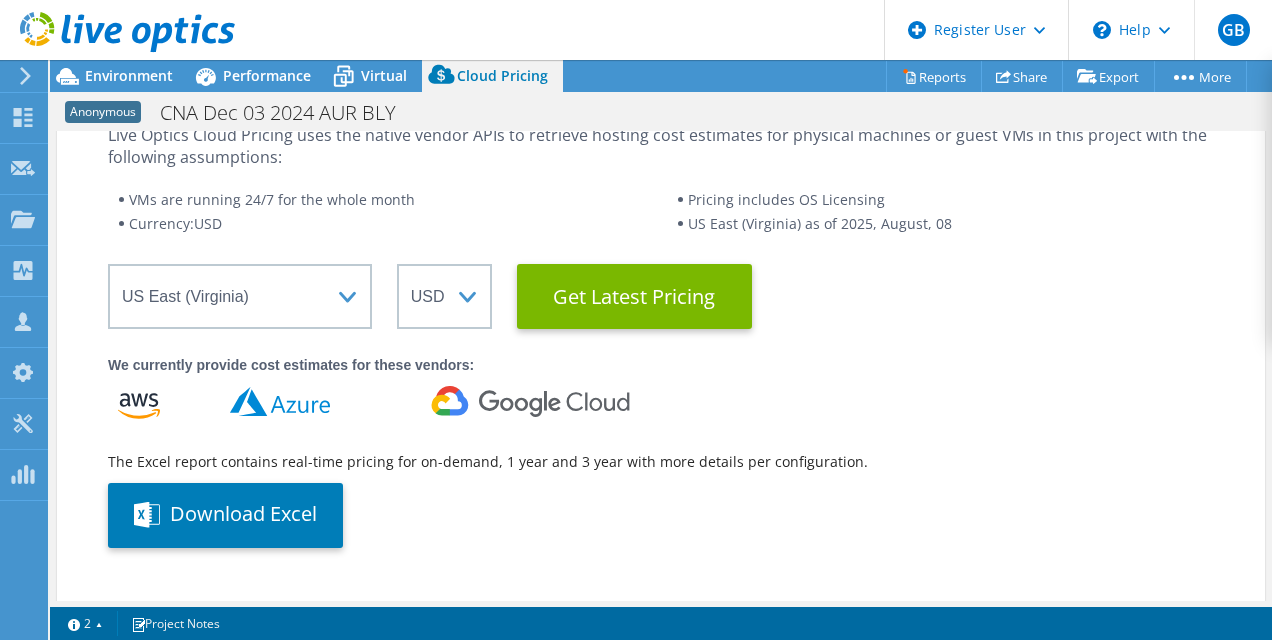 scroll, scrollTop: 0, scrollLeft: 0, axis: both 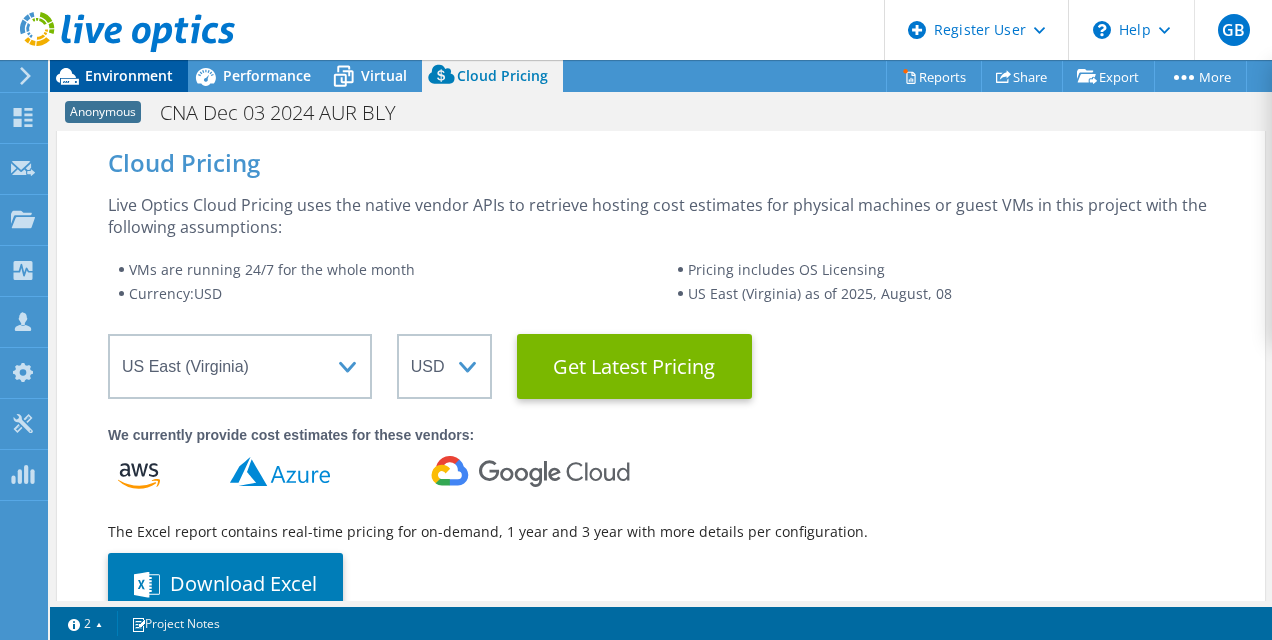 click on "Environment" at bounding box center [129, 75] 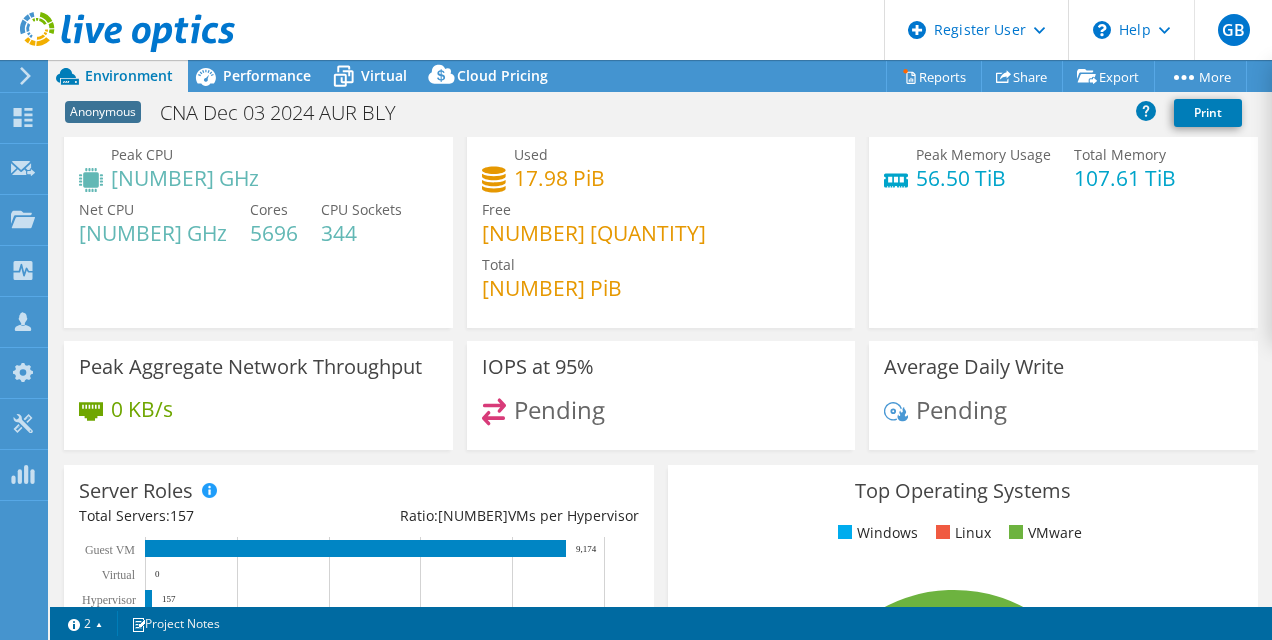scroll, scrollTop: 0, scrollLeft: 0, axis: both 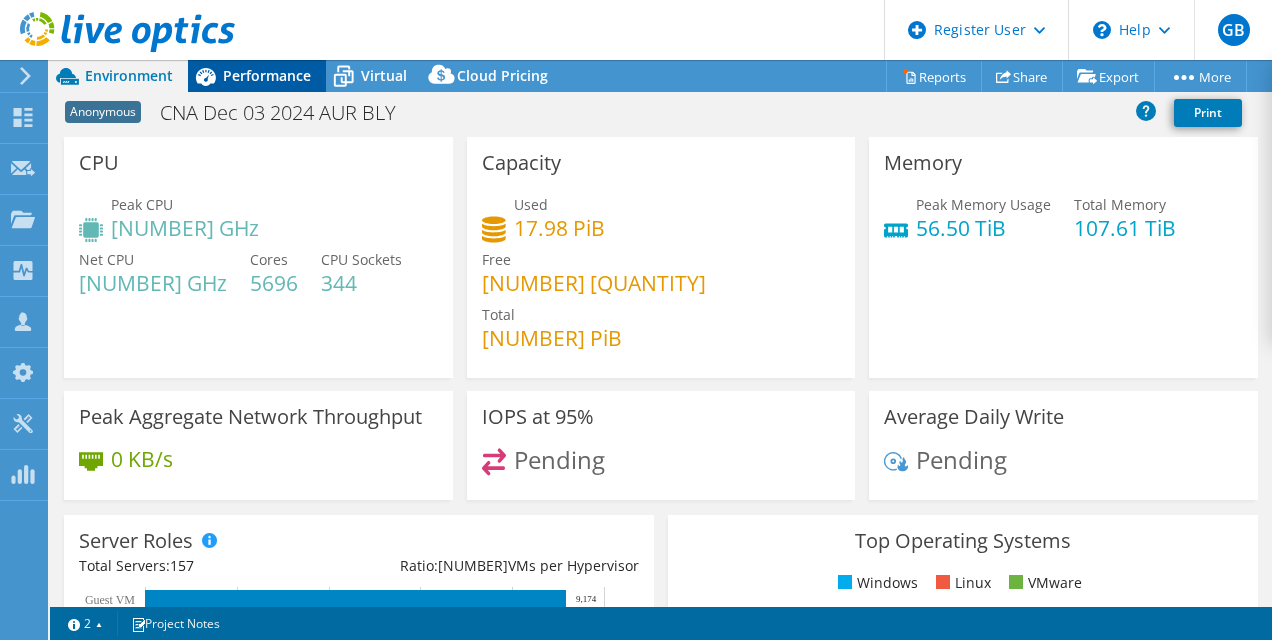 click on "Performance" at bounding box center [267, 75] 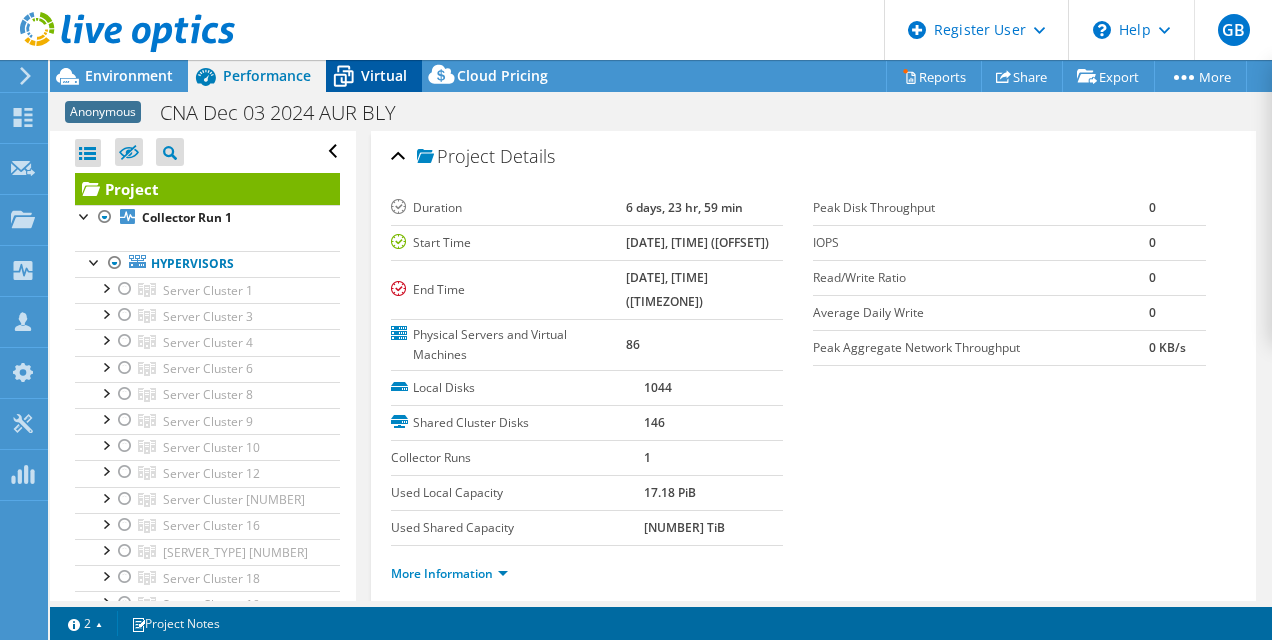 click 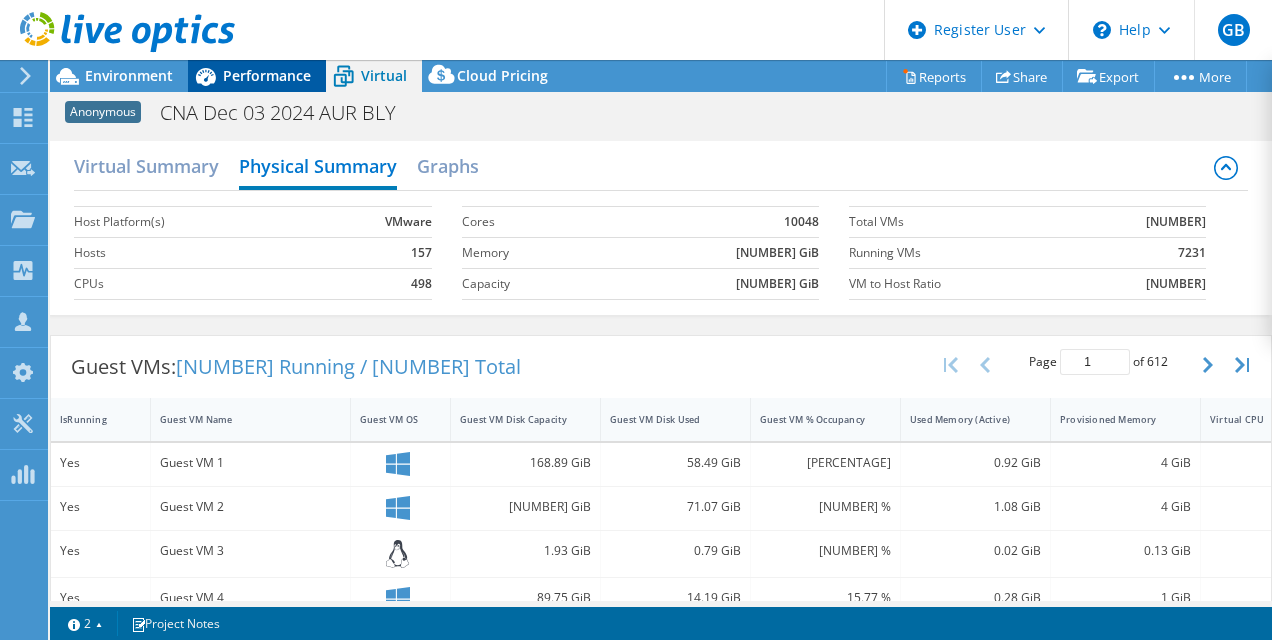 click on "Performance" at bounding box center [267, 75] 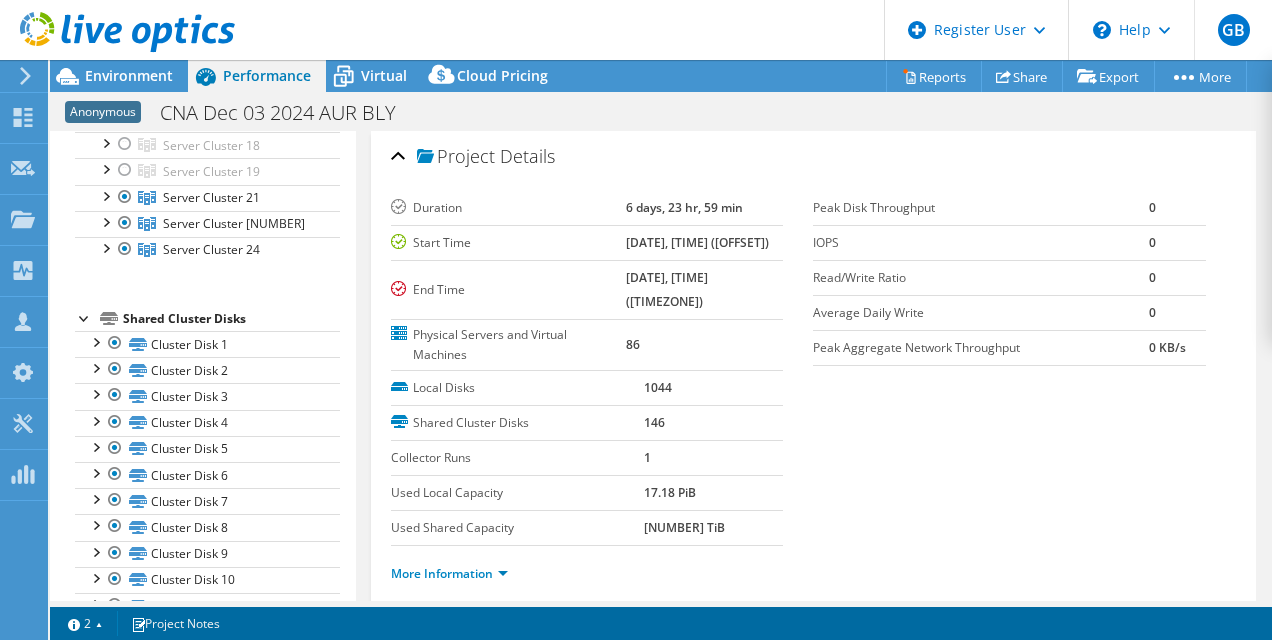 scroll, scrollTop: 211, scrollLeft: 0, axis: vertical 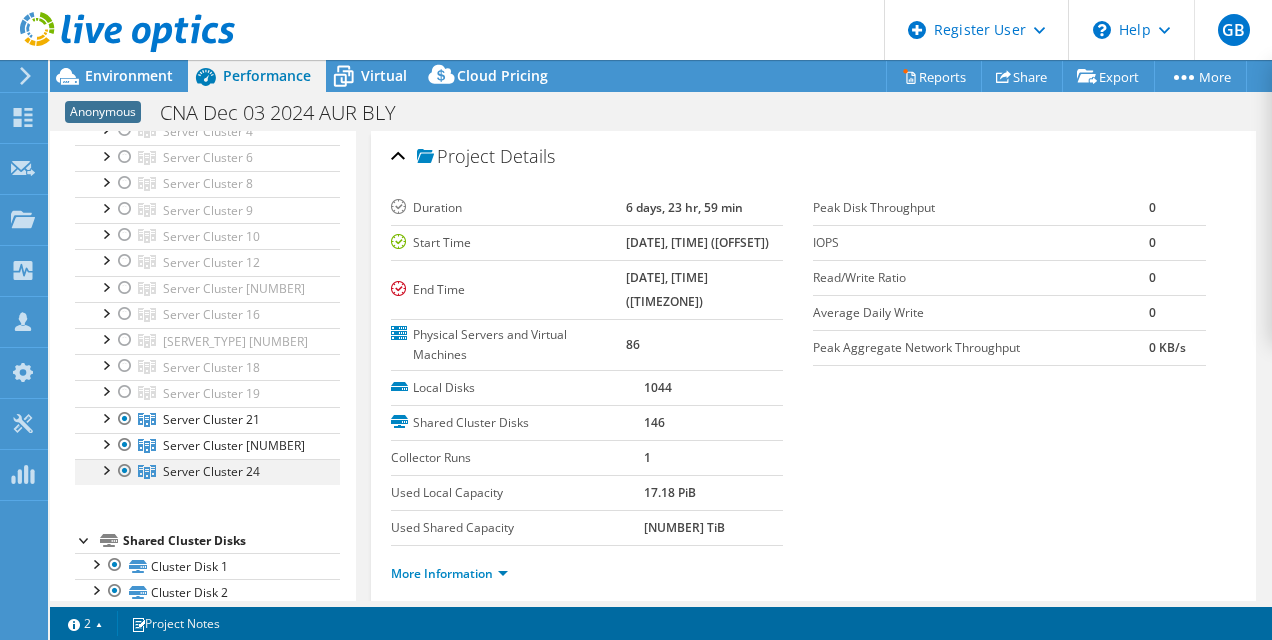 click at bounding box center [105, 469] 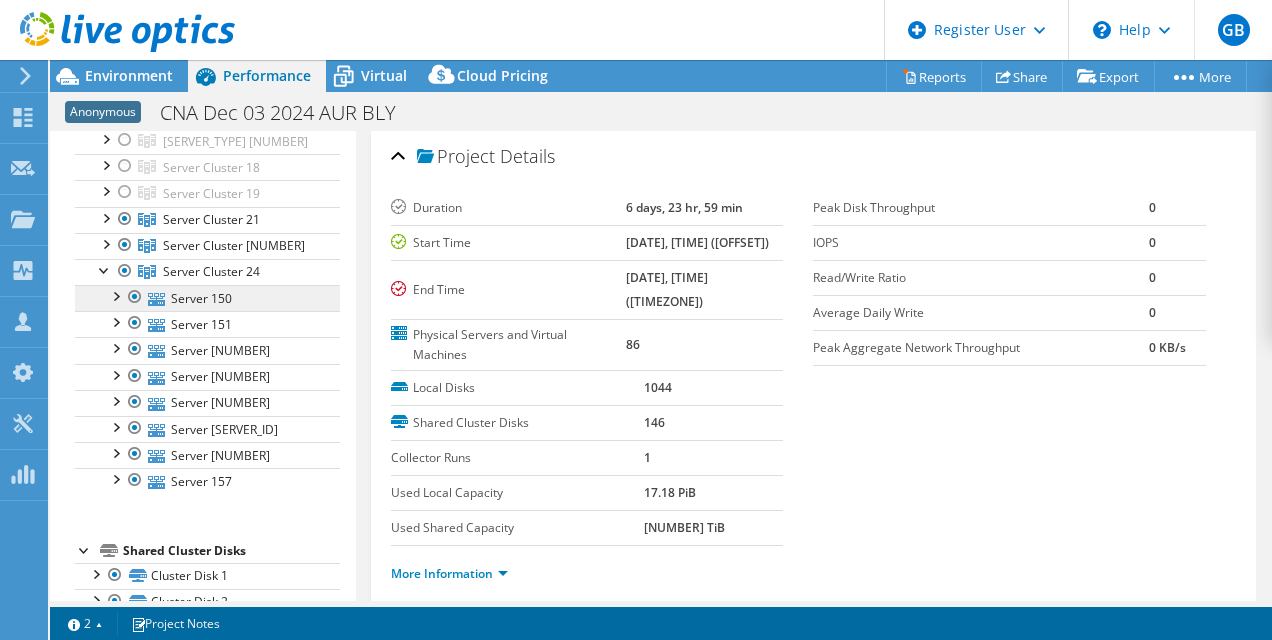 scroll, scrollTop: 311, scrollLeft: 0, axis: vertical 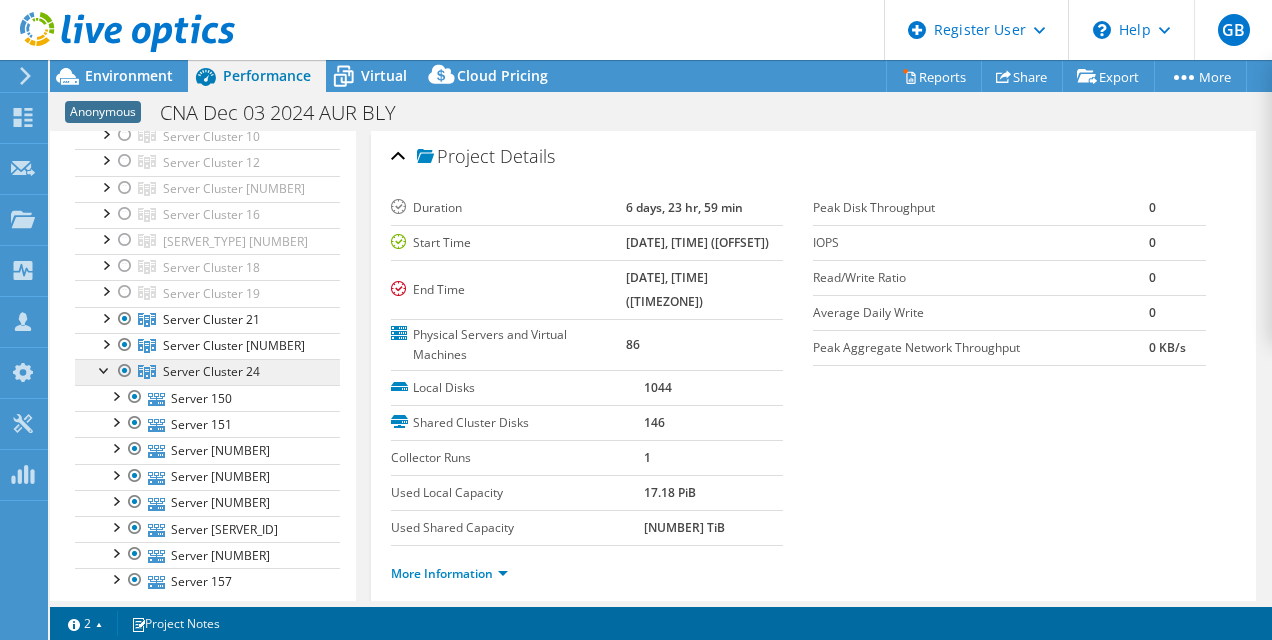 click on "Server Cluster [NUMBER]" at bounding box center [207, -21] 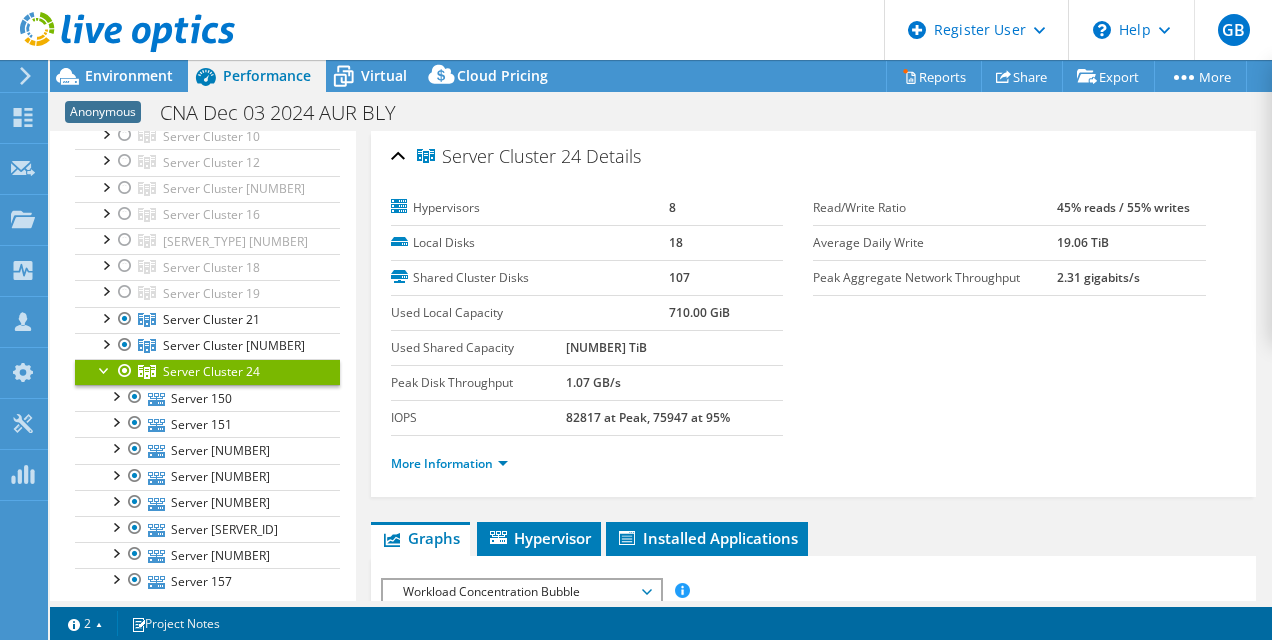 click at bounding box center [105, 369] 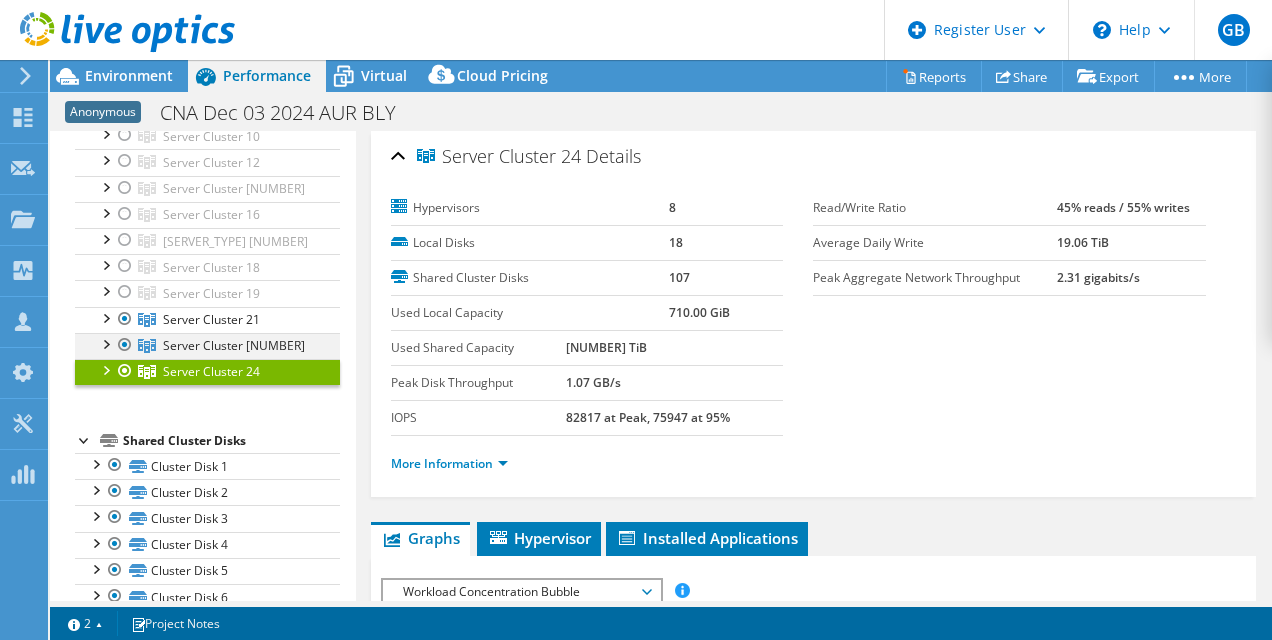 click at bounding box center (105, 343) 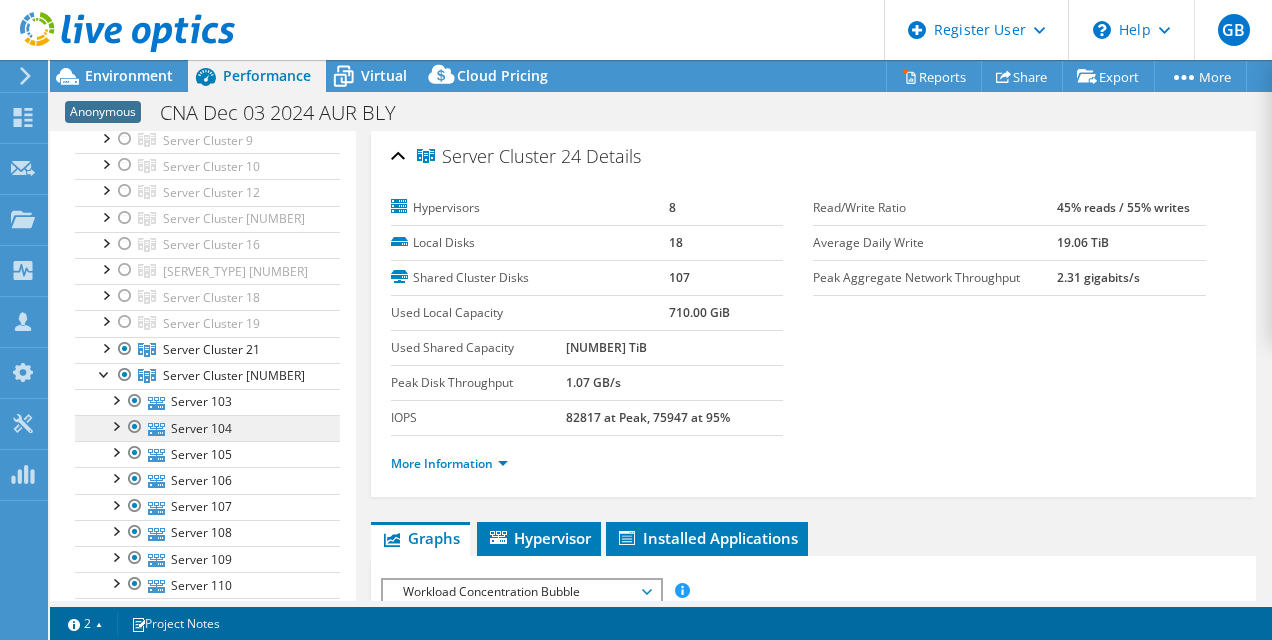 scroll, scrollTop: 211, scrollLeft: 0, axis: vertical 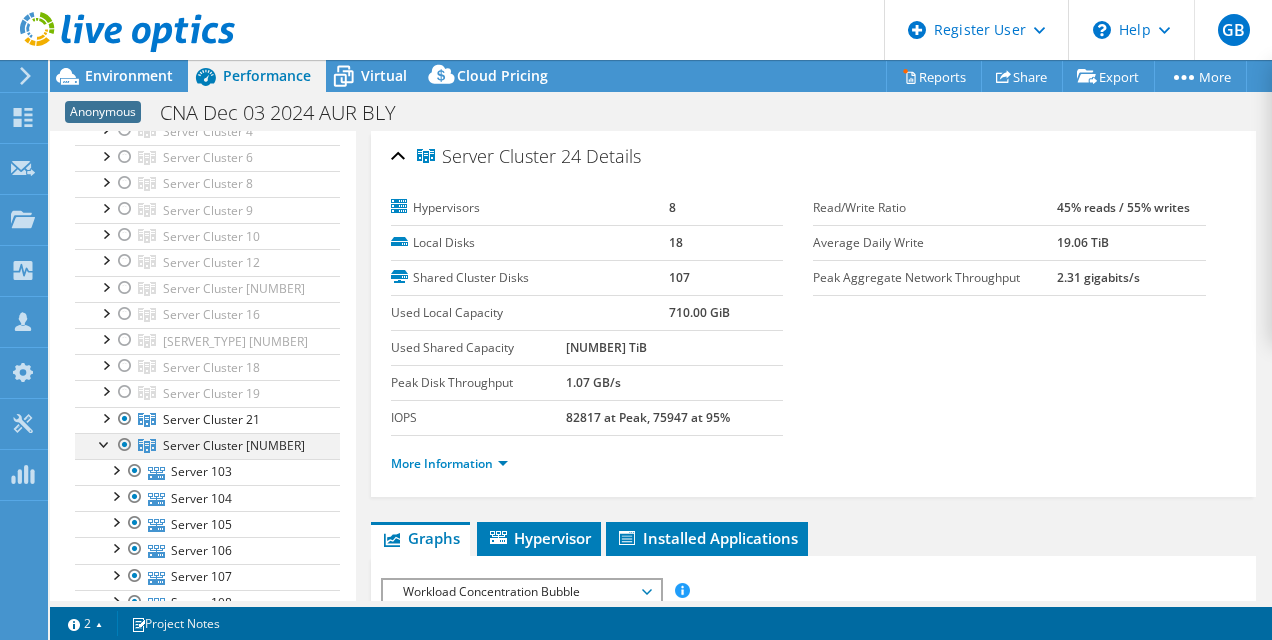 click at bounding box center [105, 443] 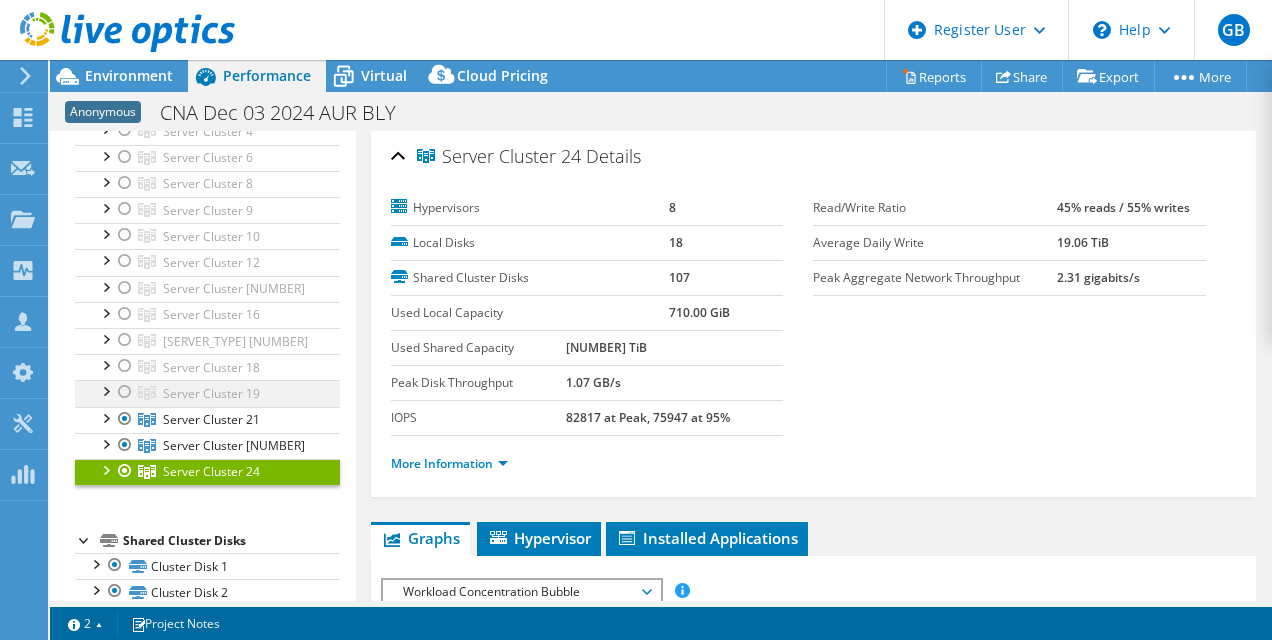 click at bounding box center [105, 390] 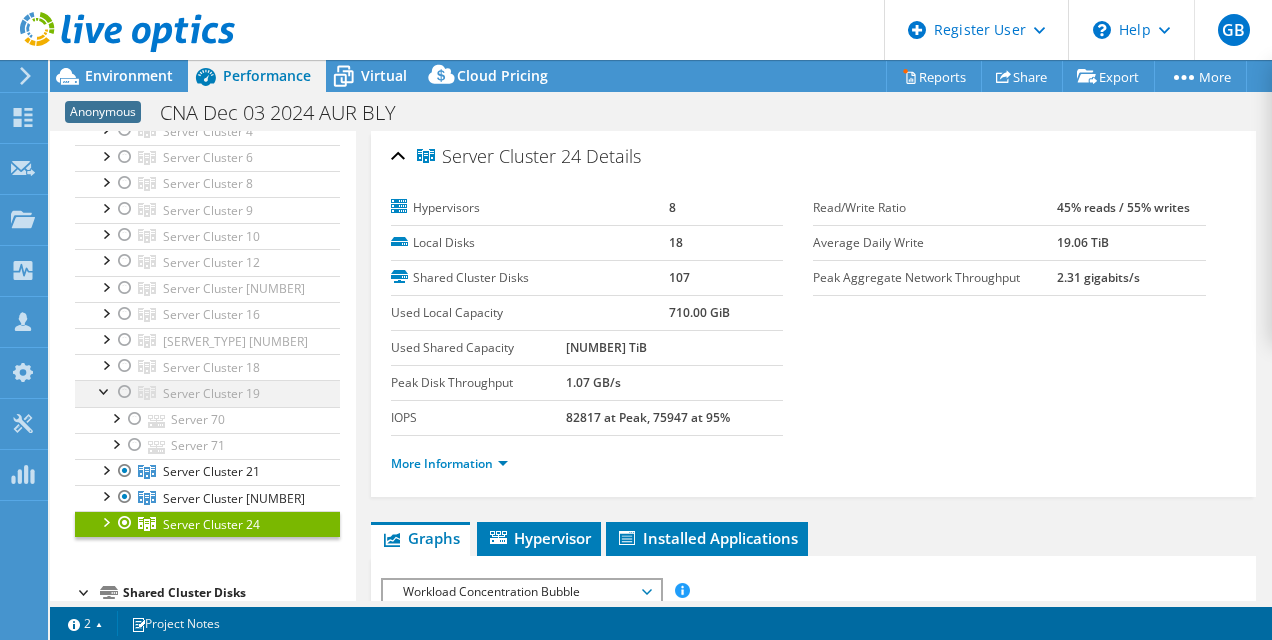 click at bounding box center (105, 390) 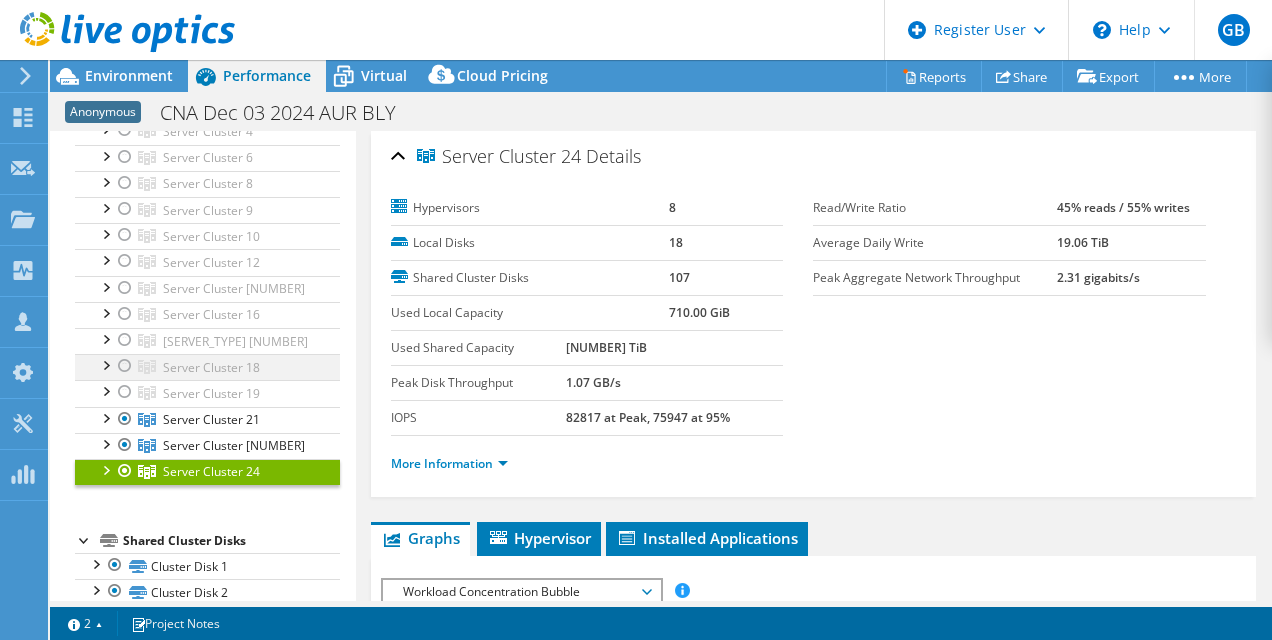 click at bounding box center (105, 364) 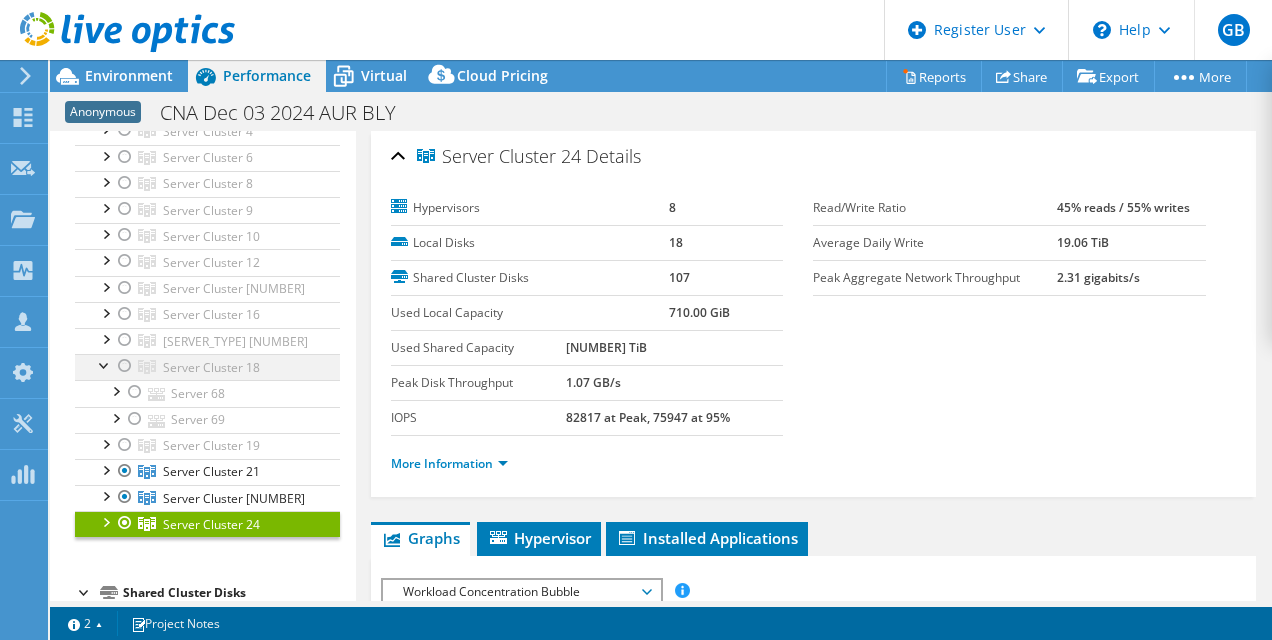 click at bounding box center (105, 364) 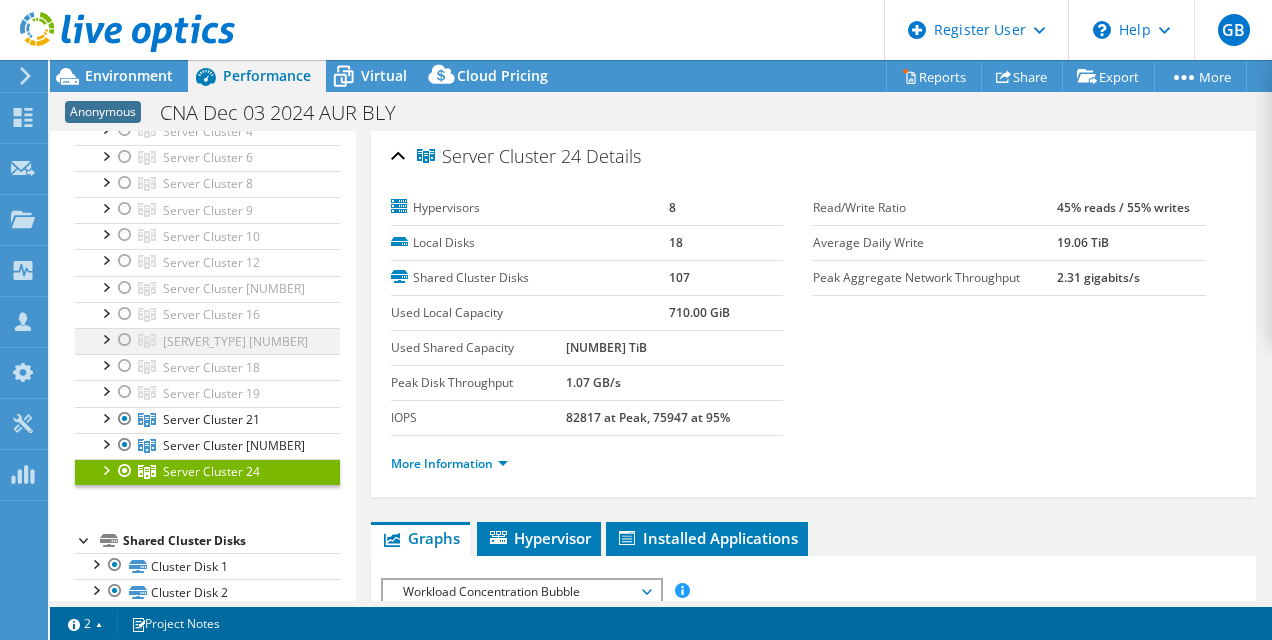 click at bounding box center [105, 338] 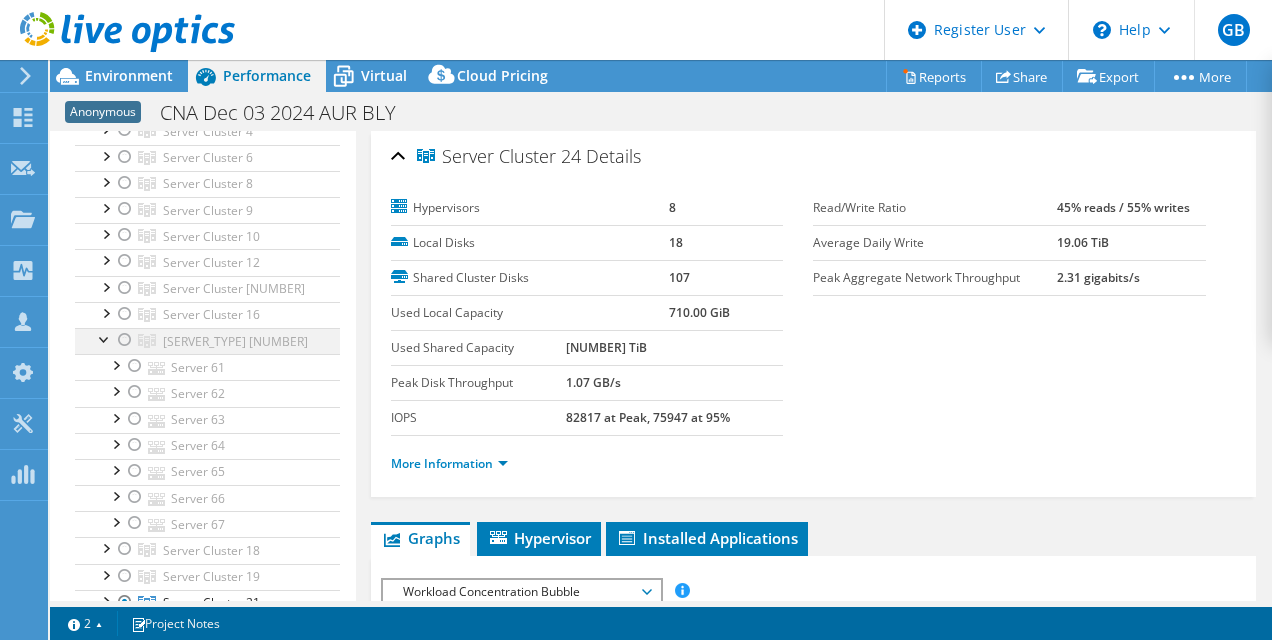 click at bounding box center (105, 338) 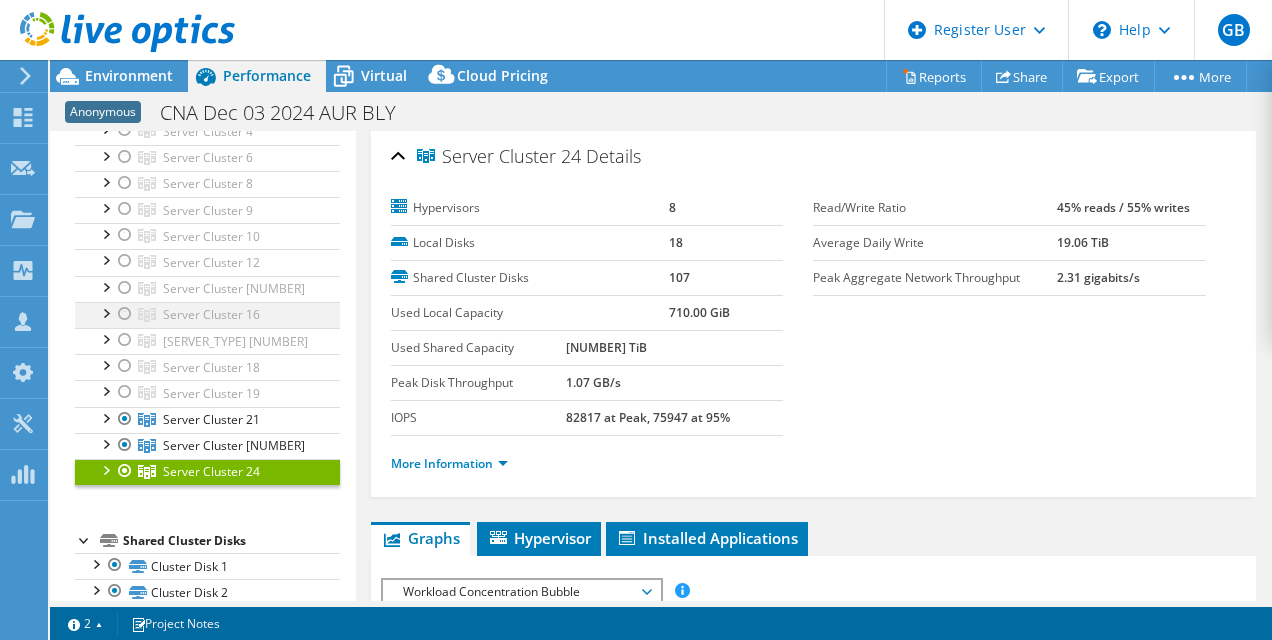 click at bounding box center (105, 312) 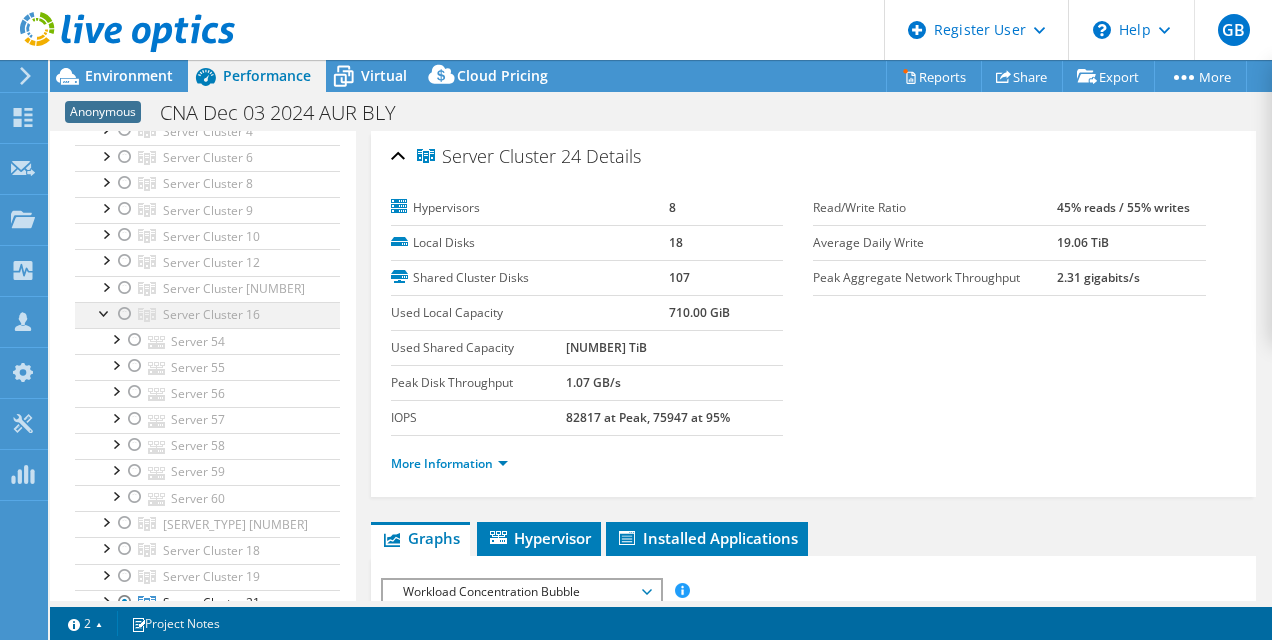 click at bounding box center [105, 312] 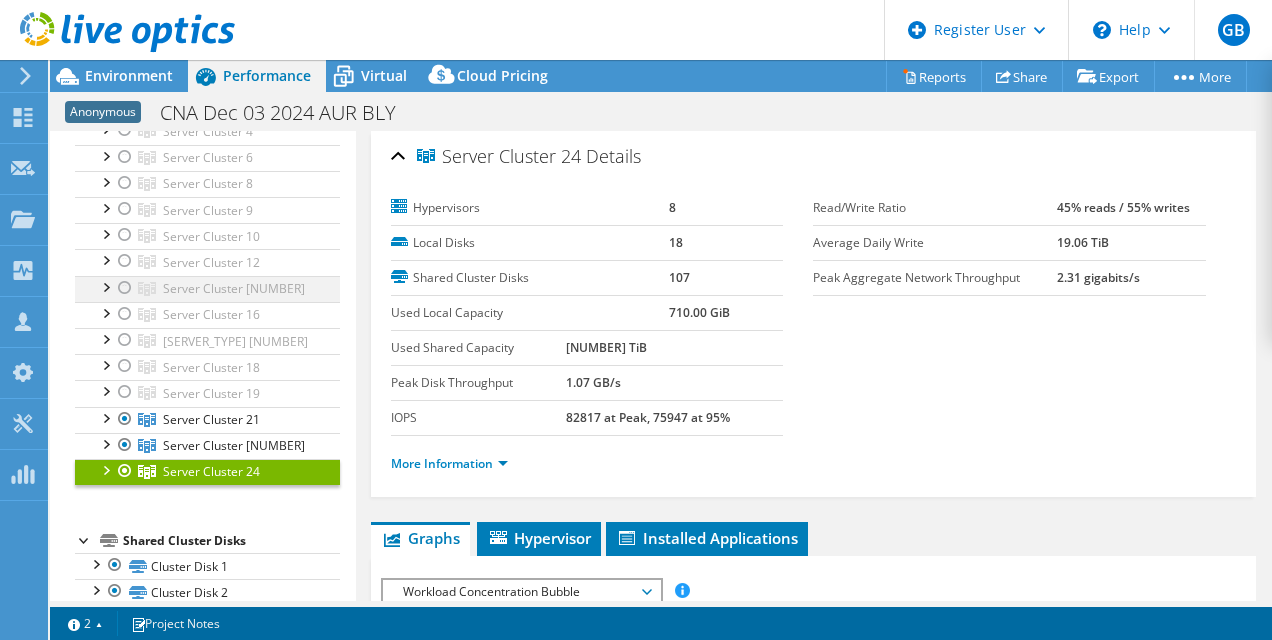 click at bounding box center (105, 286) 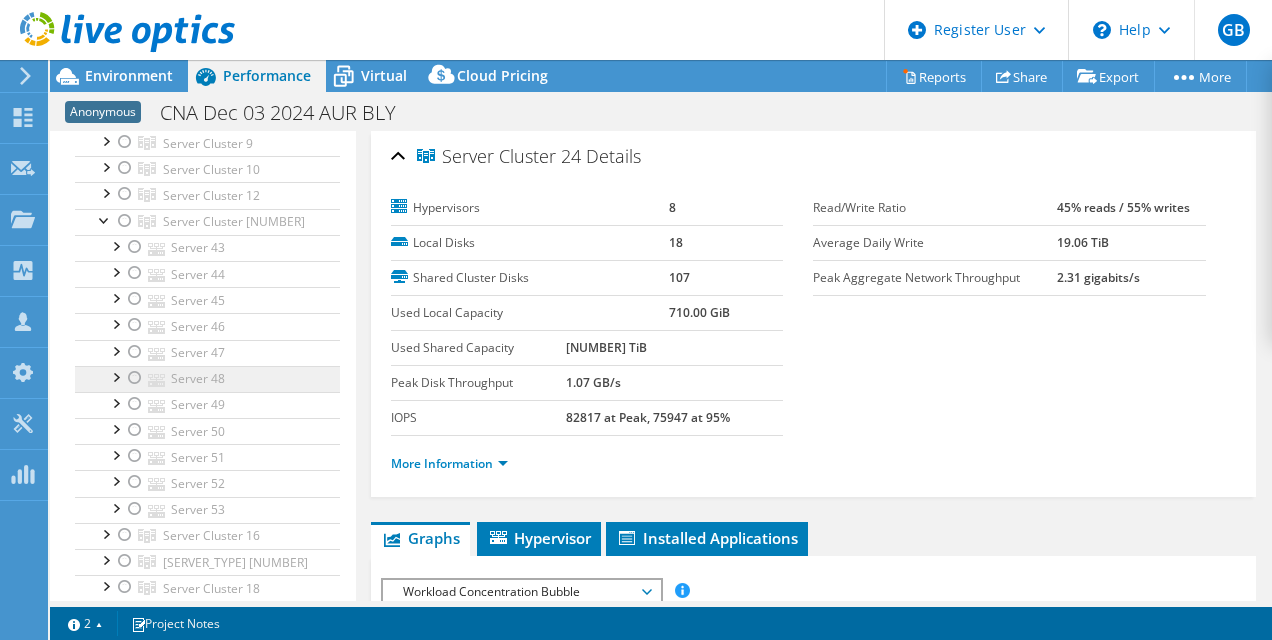 scroll, scrollTop: 311, scrollLeft: 0, axis: vertical 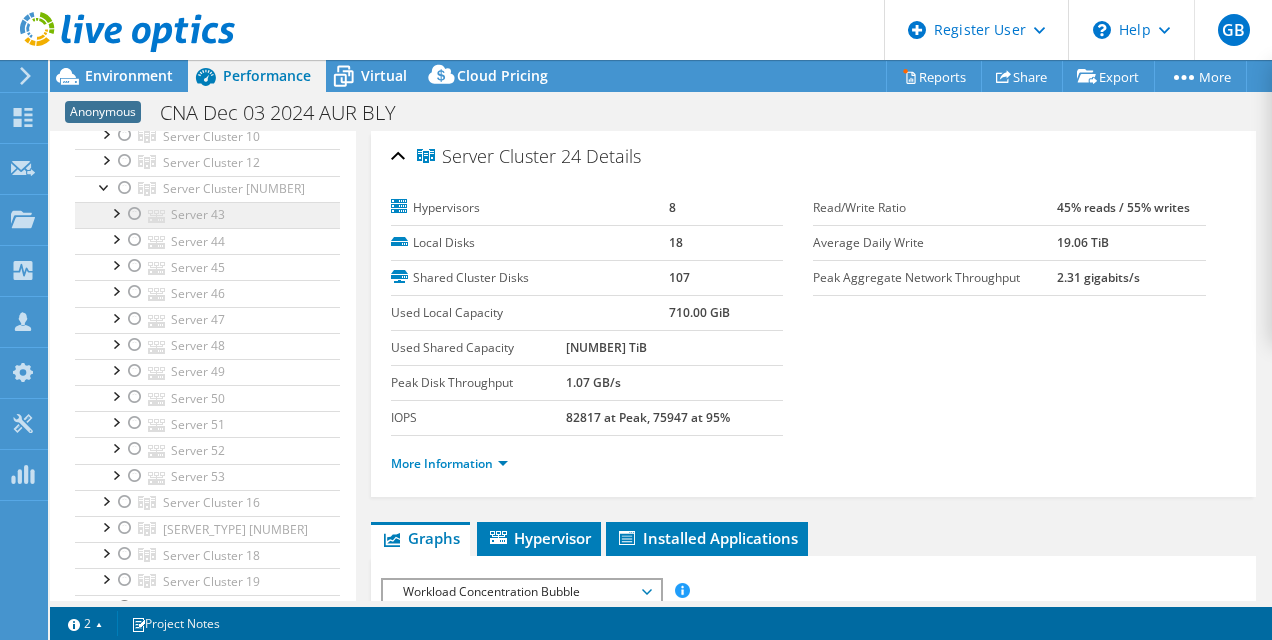 drag, startPoint x: 104, startPoint y: 187, endPoint x: 187, endPoint y: 216, distance: 87.92042 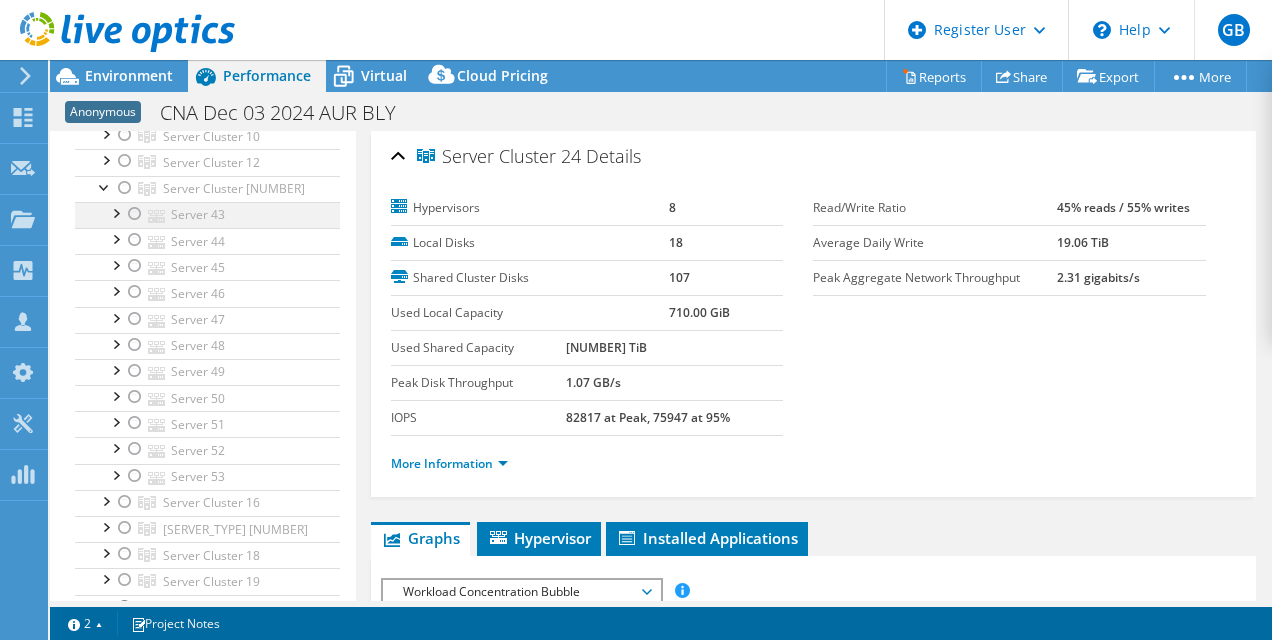 drag, startPoint x: 187, startPoint y: 216, endPoint x: 112, endPoint y: 214, distance: 75.026665 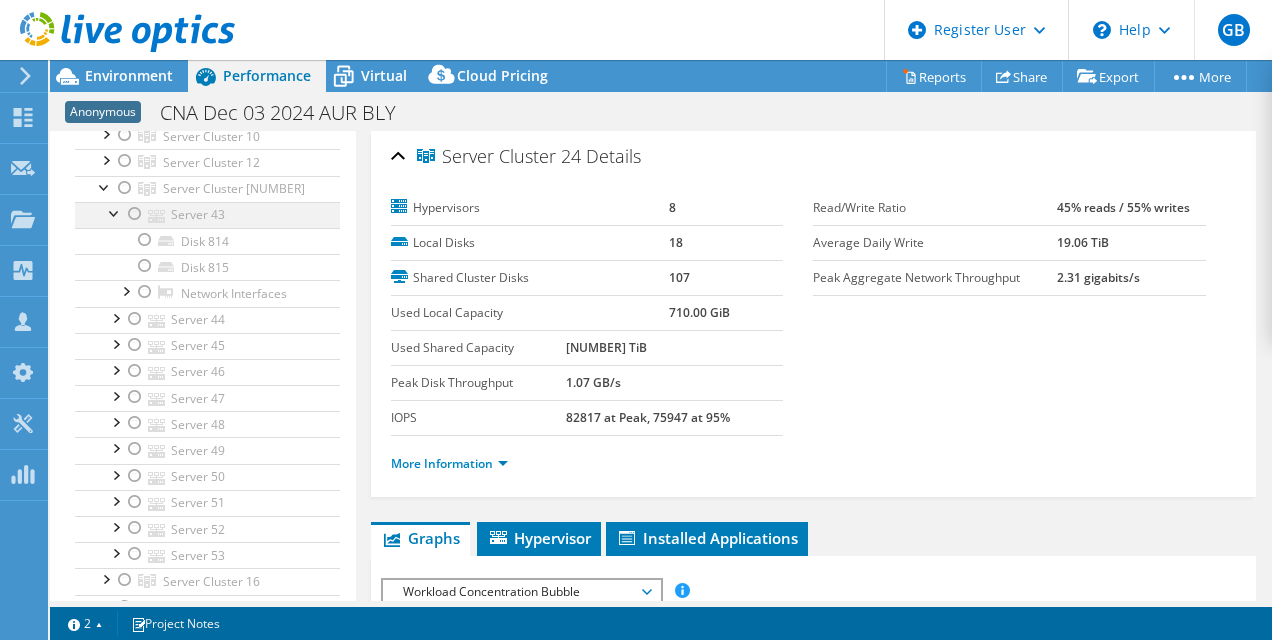 click at bounding box center [115, 212] 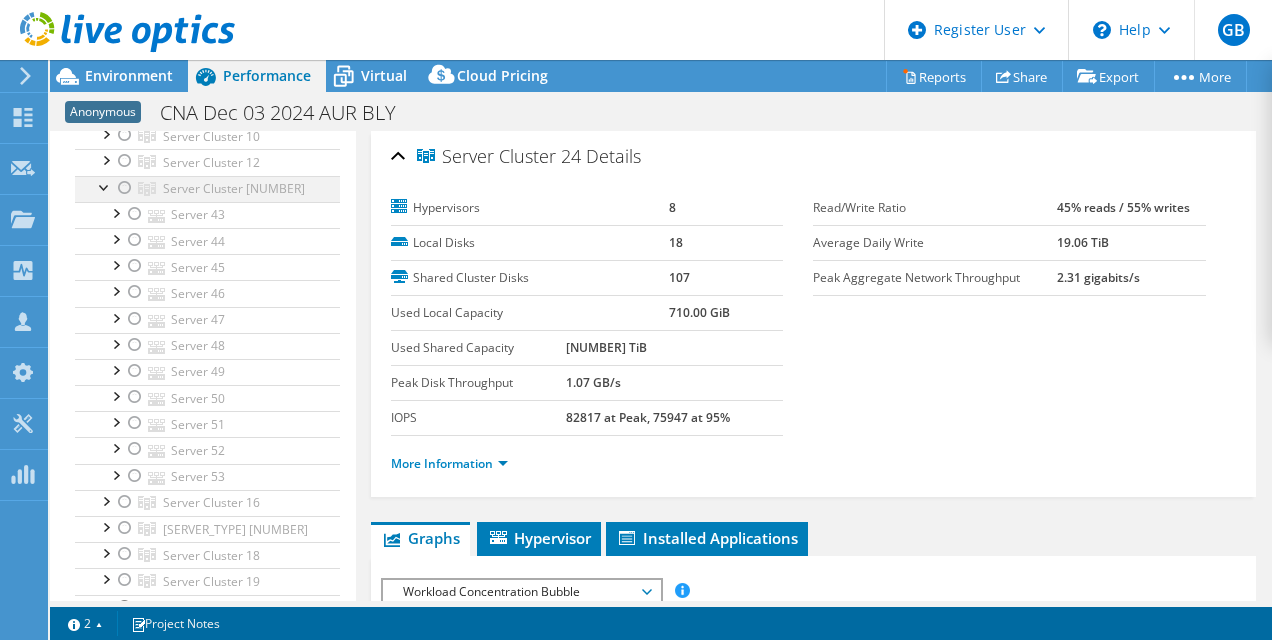 click at bounding box center (105, 186) 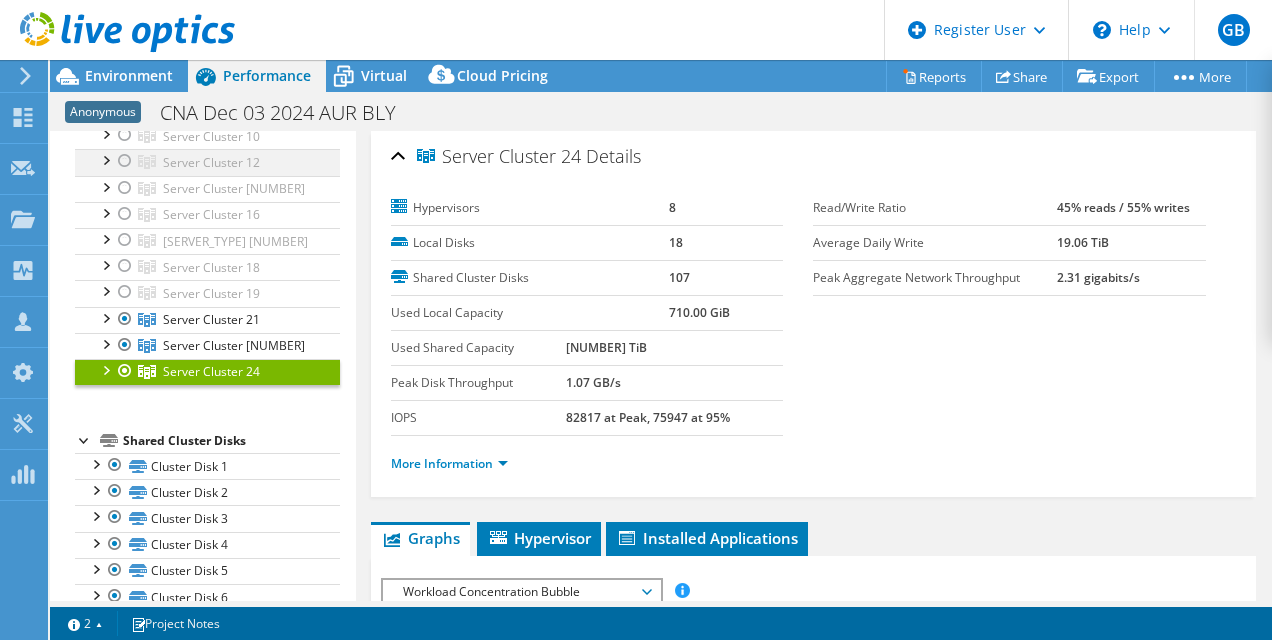 click at bounding box center (105, 159) 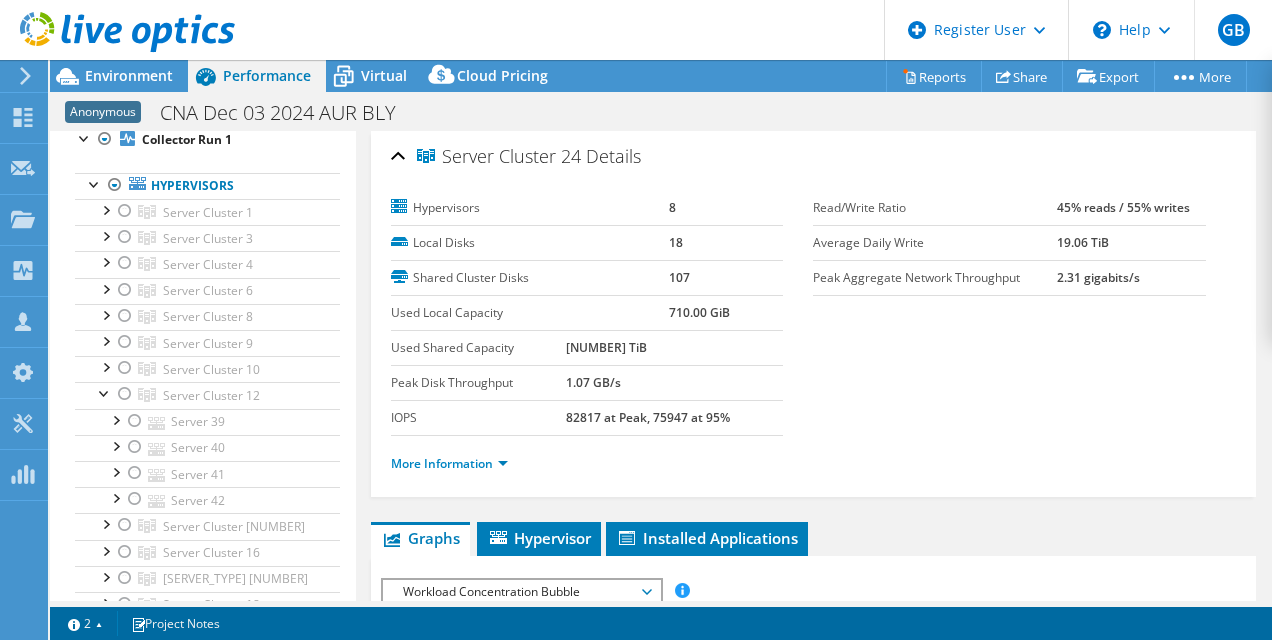 scroll, scrollTop: 0, scrollLeft: 0, axis: both 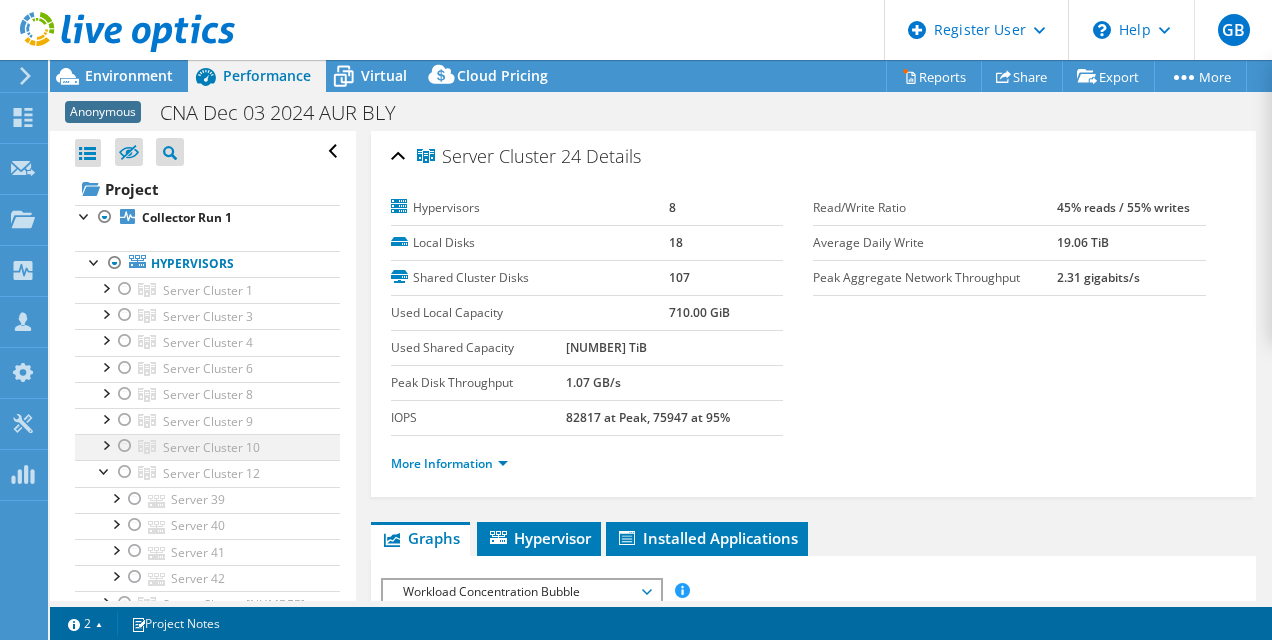 click at bounding box center [105, 444] 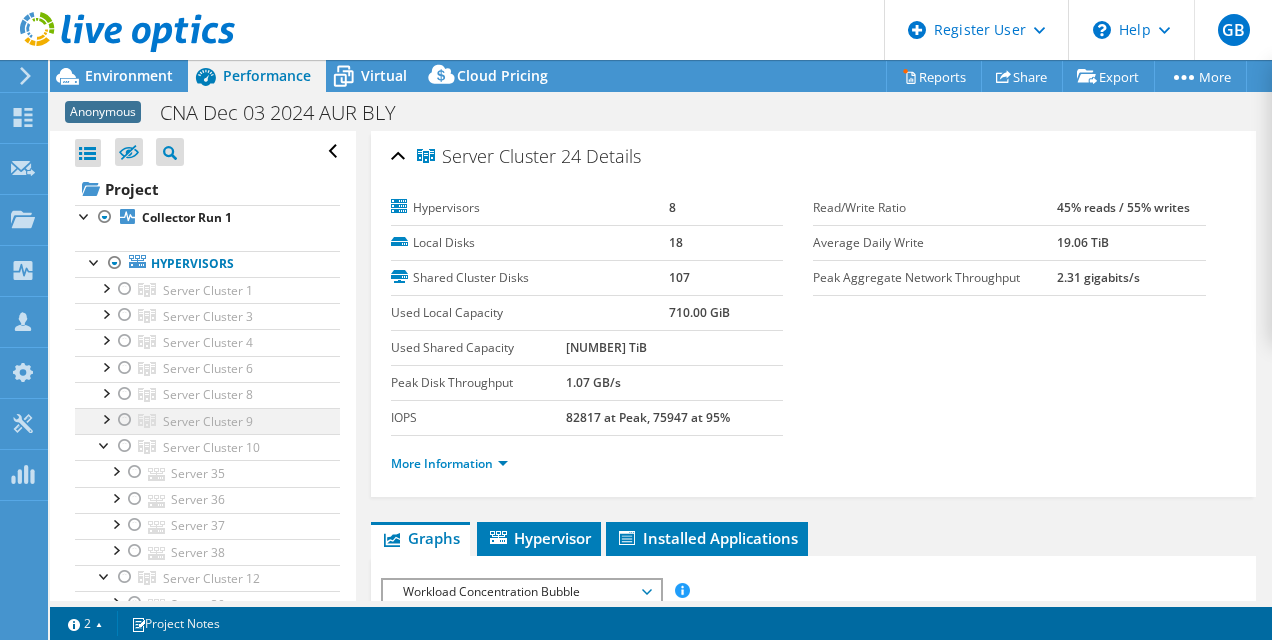 click at bounding box center (105, 418) 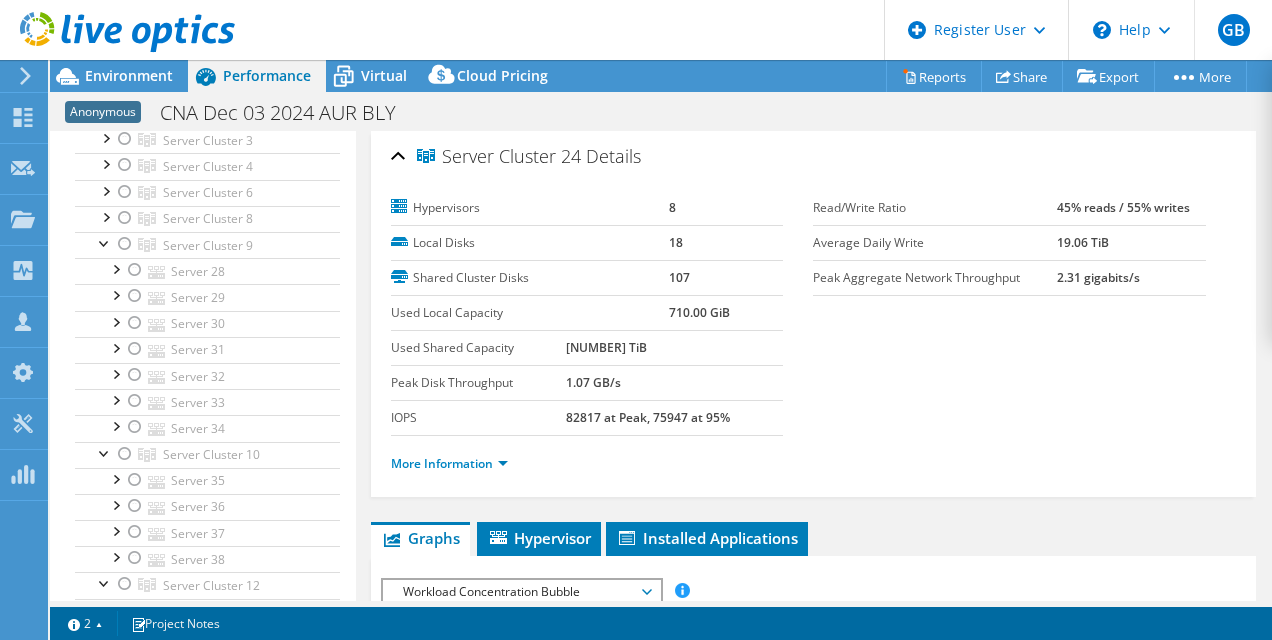 scroll, scrollTop: 200, scrollLeft: 0, axis: vertical 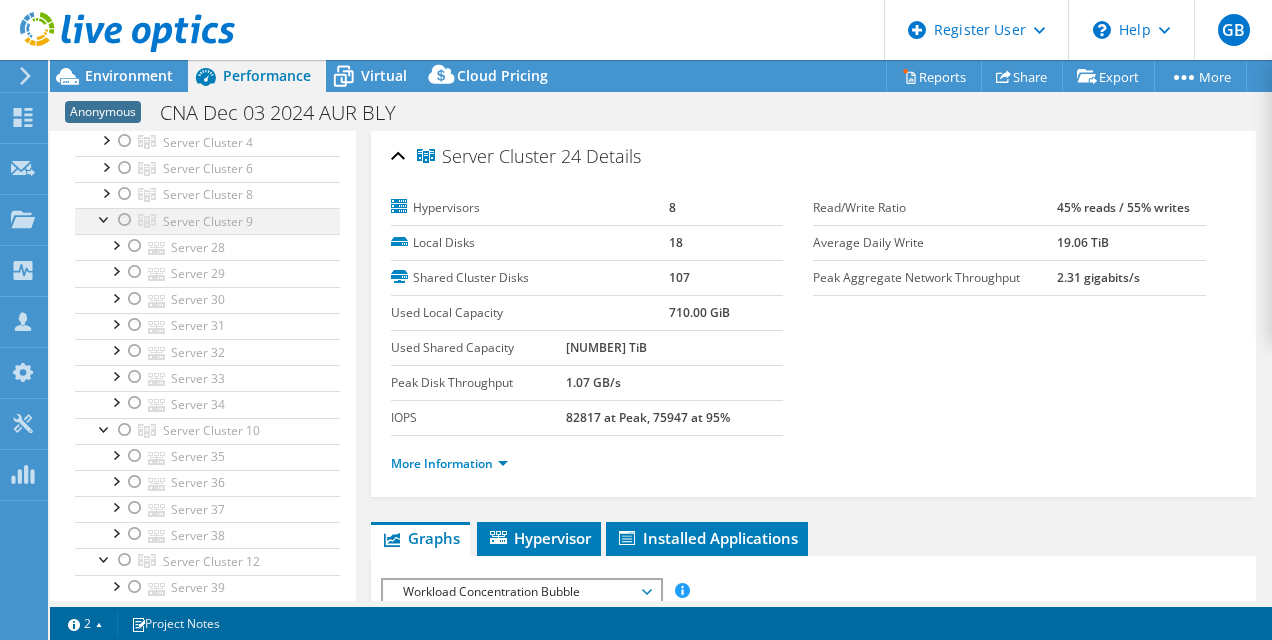click at bounding box center (105, 218) 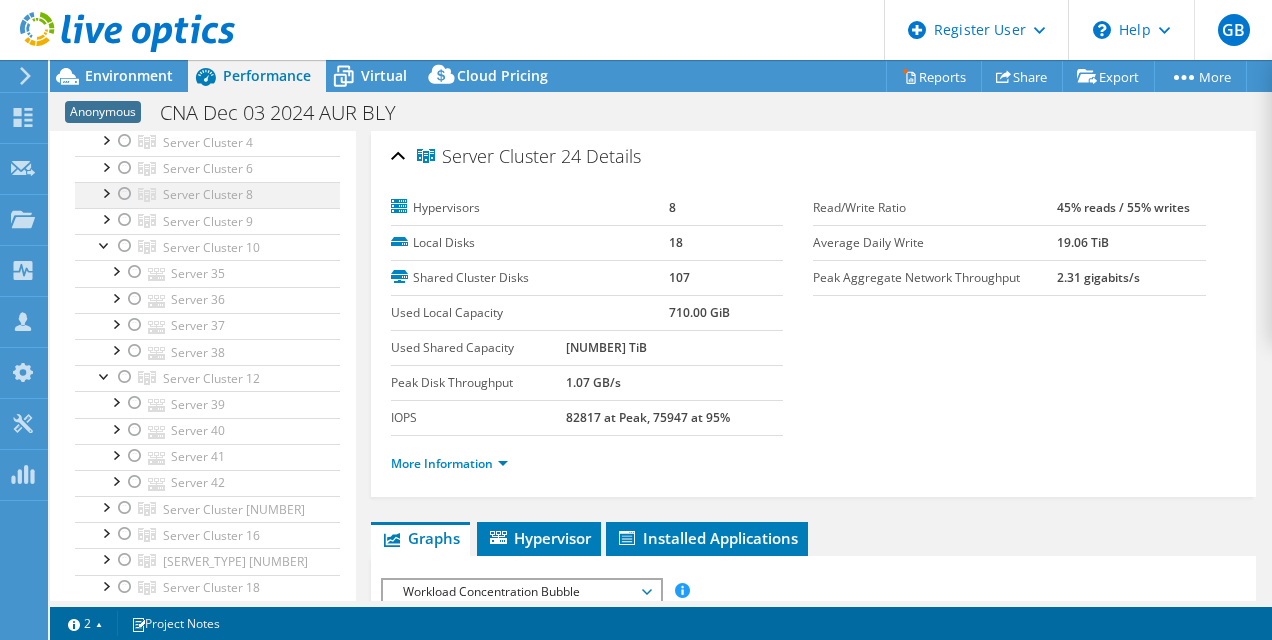 click at bounding box center [105, 192] 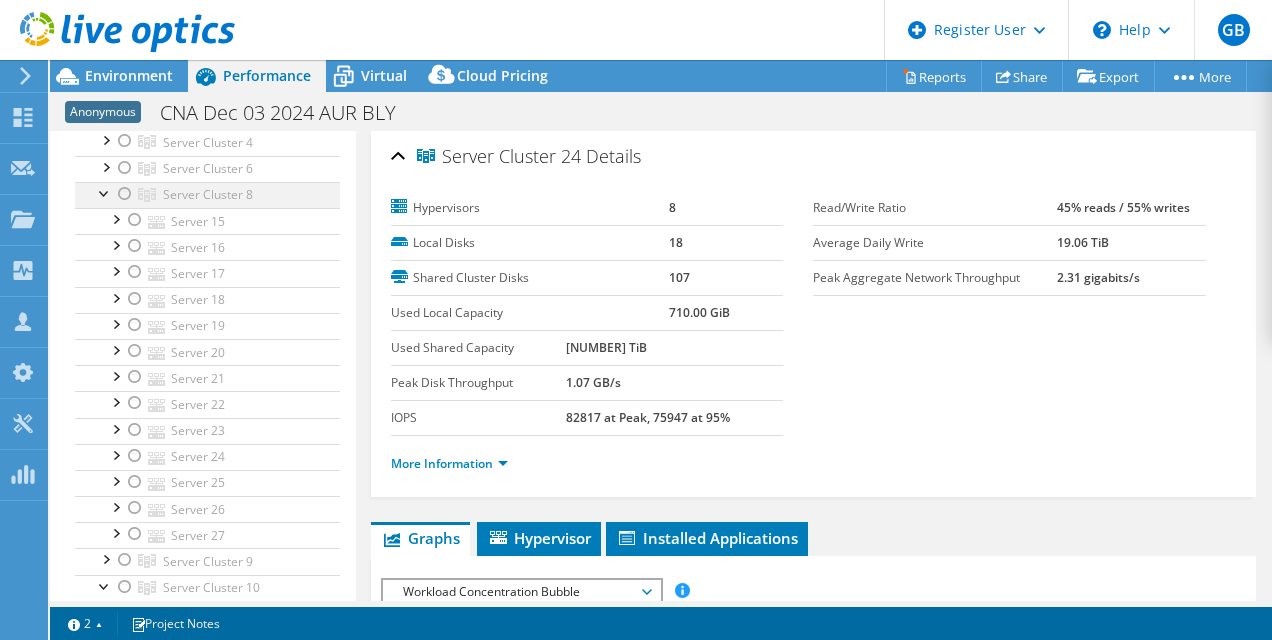 click at bounding box center (105, 192) 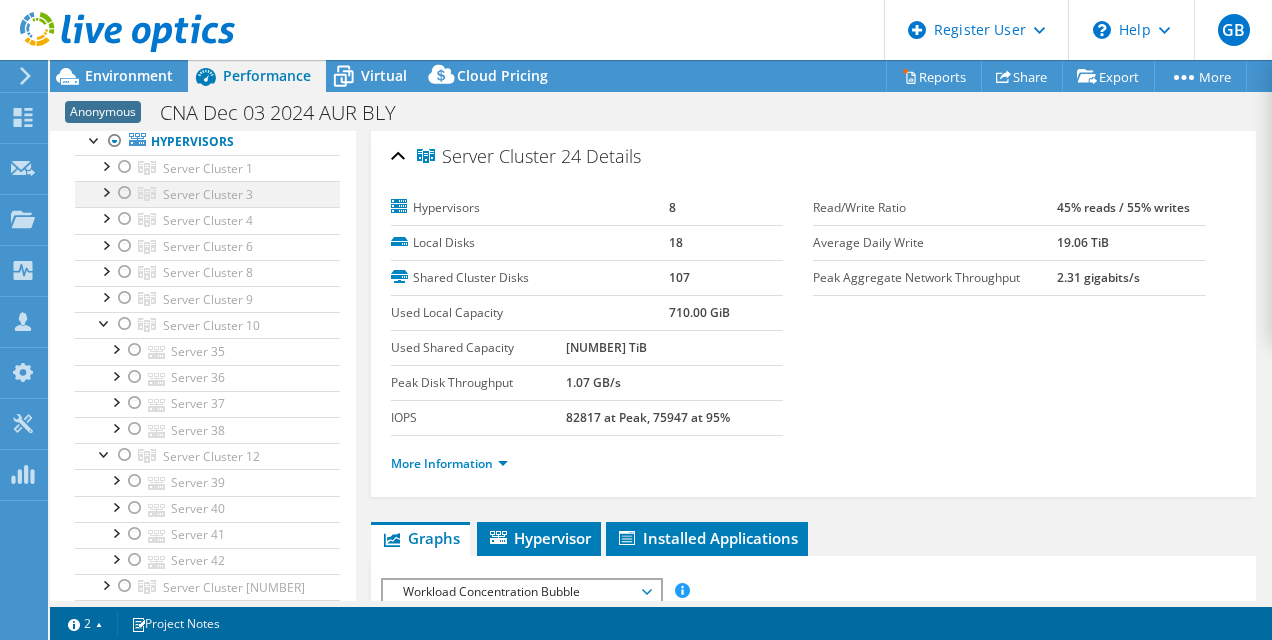 scroll, scrollTop: 100, scrollLeft: 0, axis: vertical 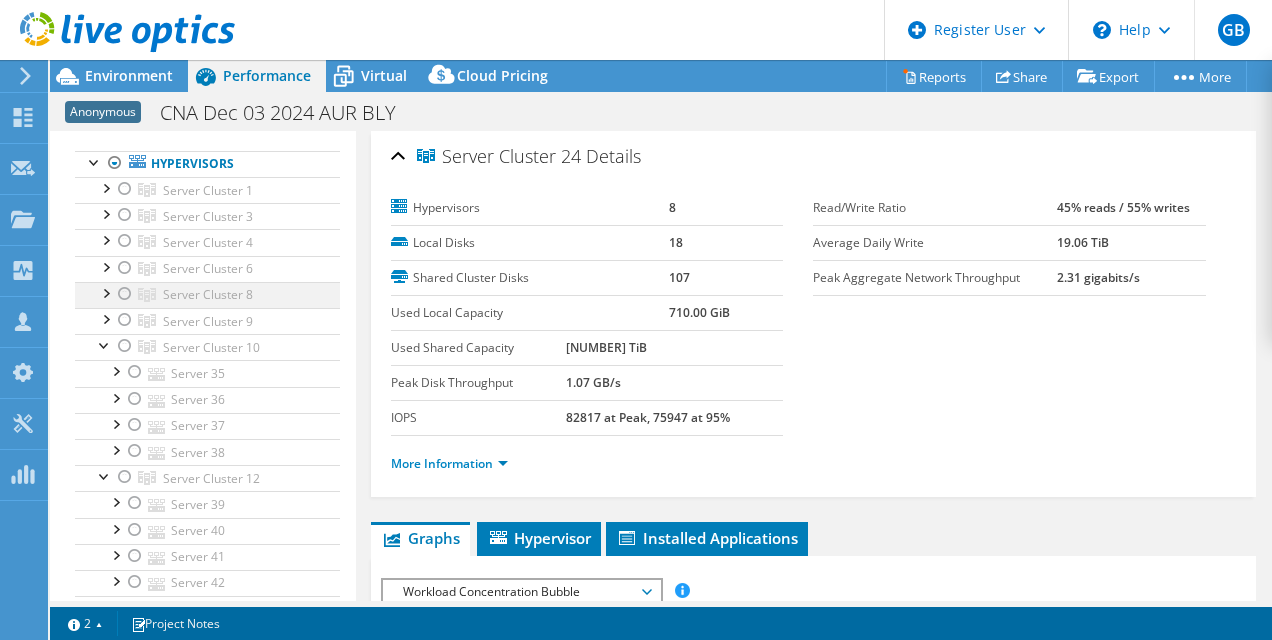 click at bounding box center [105, 292] 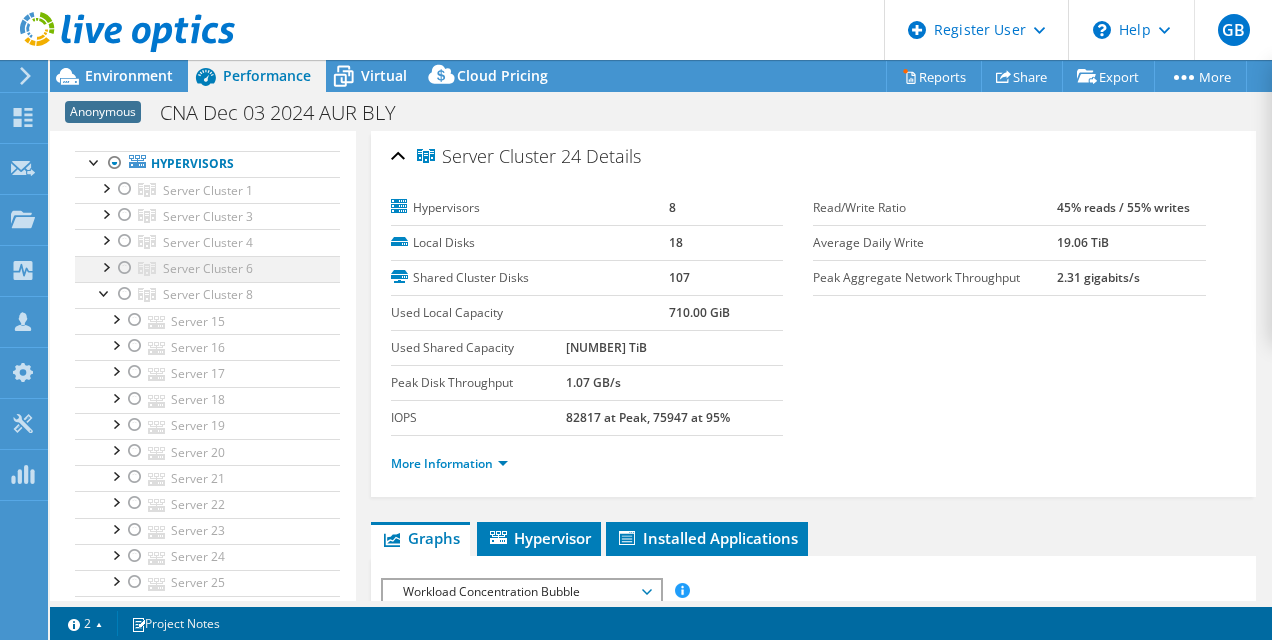 click at bounding box center [105, 266] 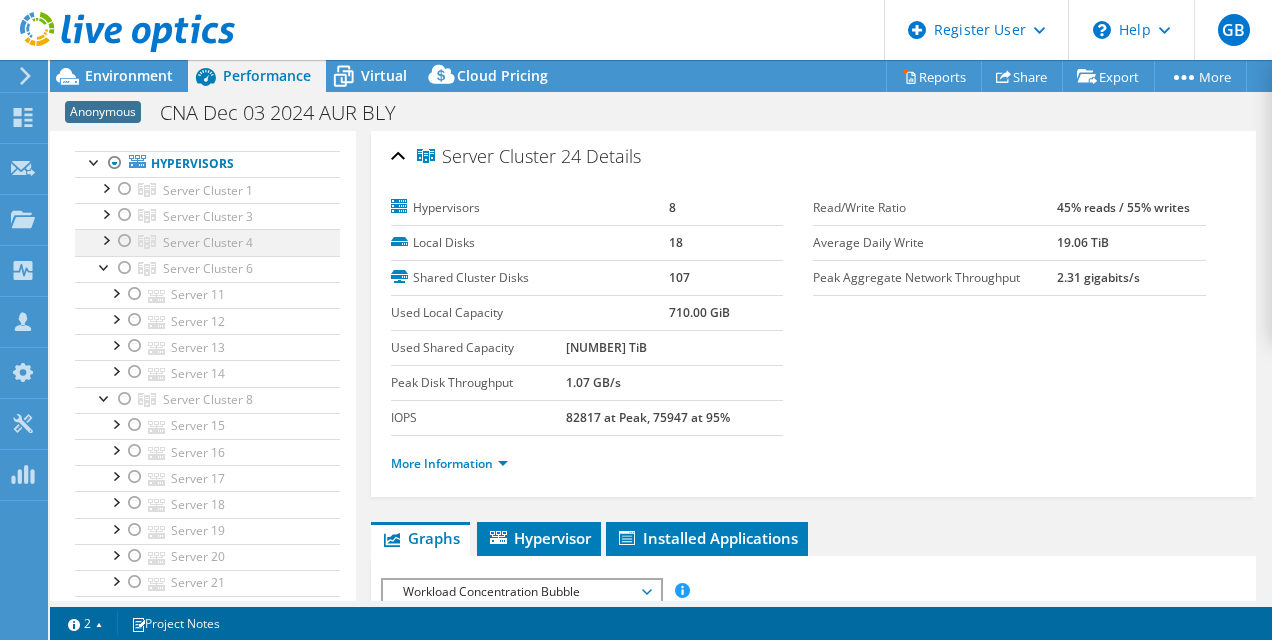 click at bounding box center (105, 239) 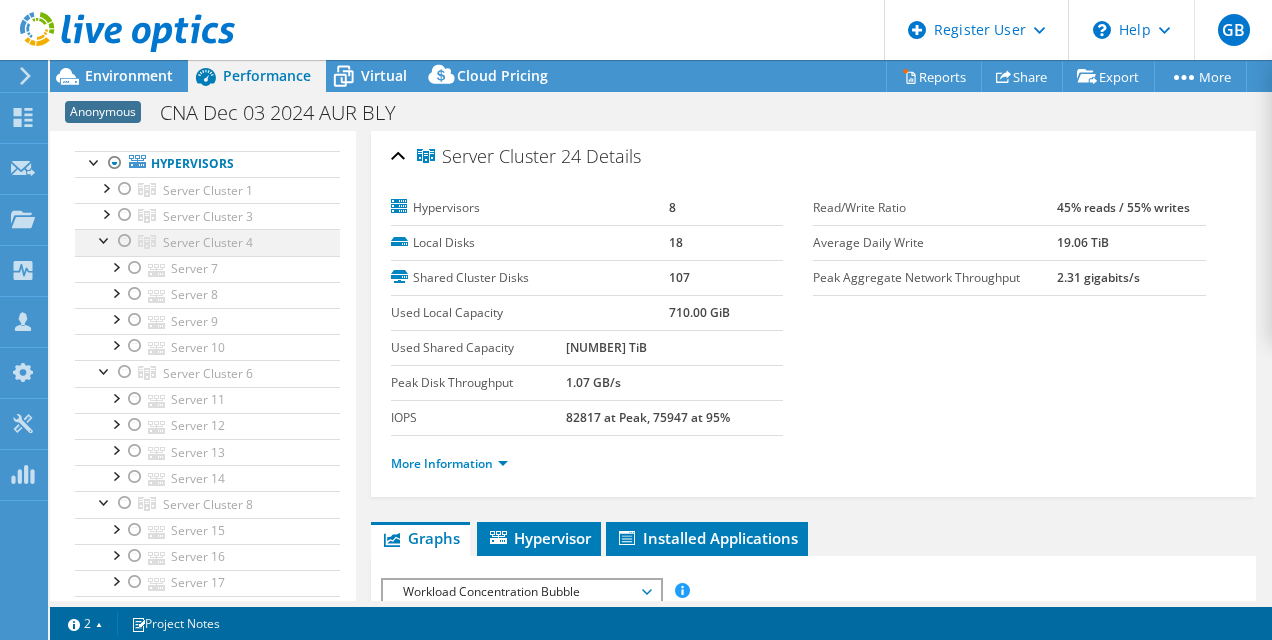 click at bounding box center [105, 239] 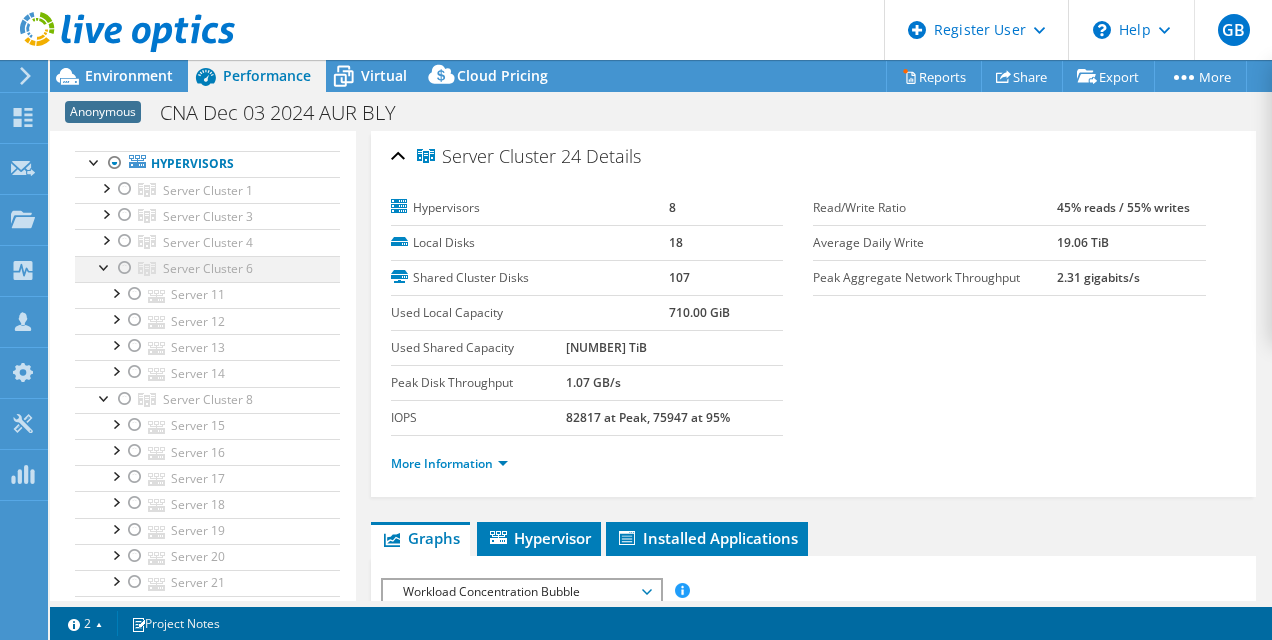 click at bounding box center [105, 266] 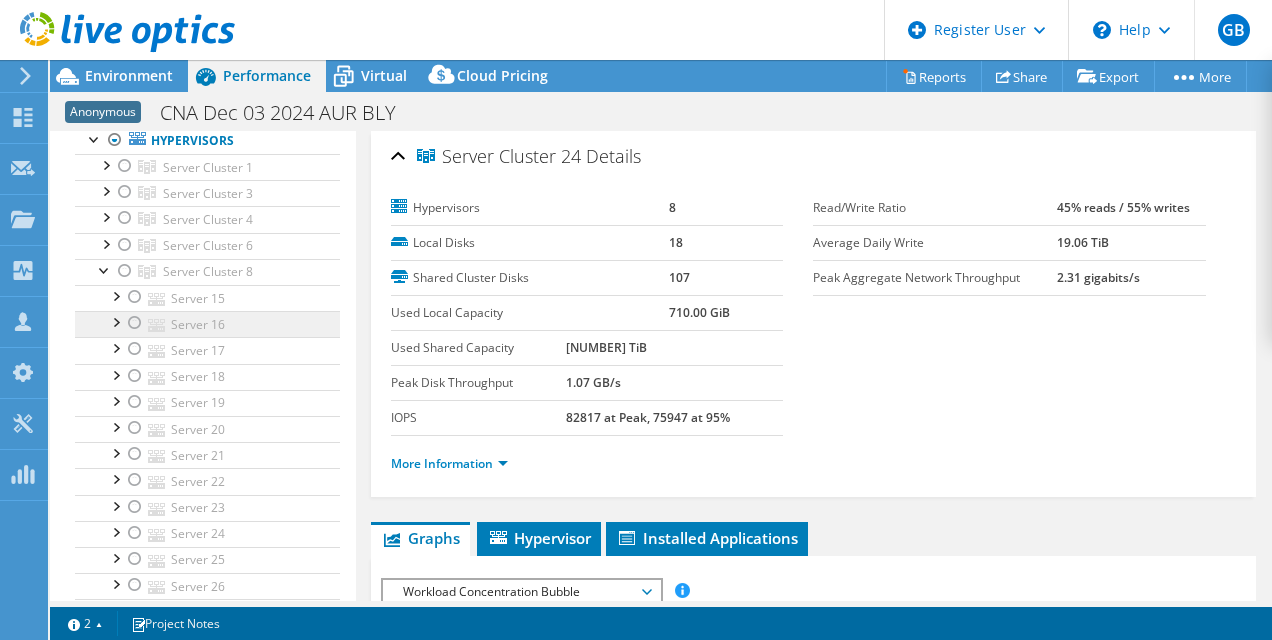 scroll, scrollTop: 100, scrollLeft: 0, axis: vertical 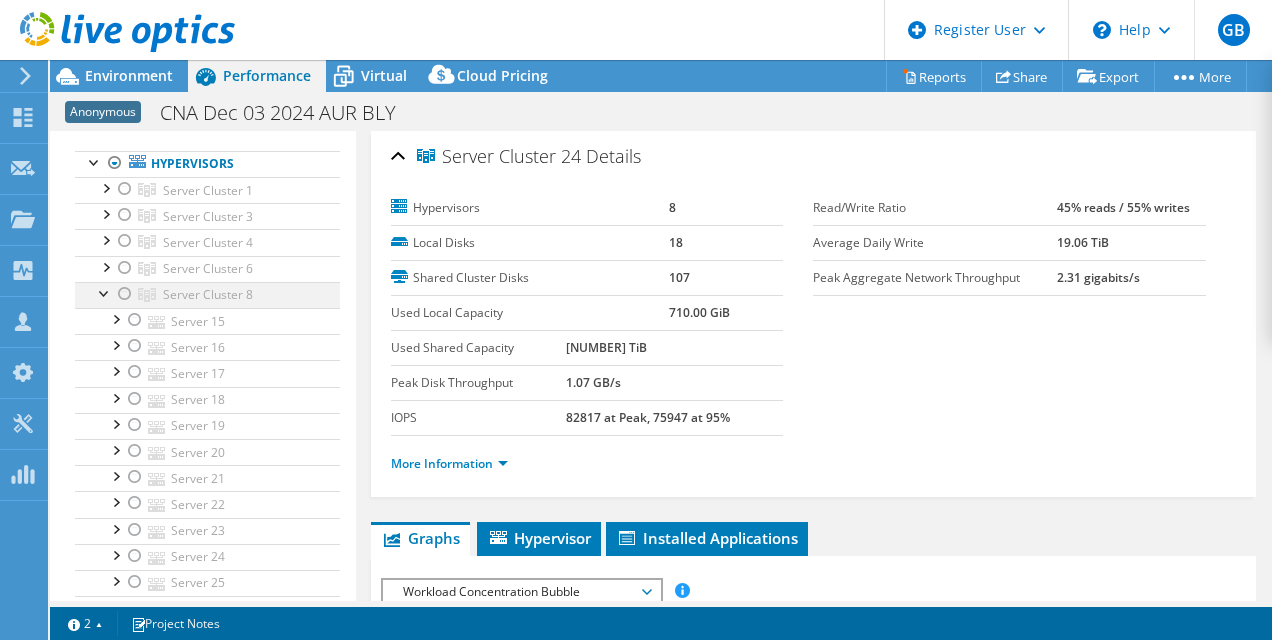 click at bounding box center (105, 292) 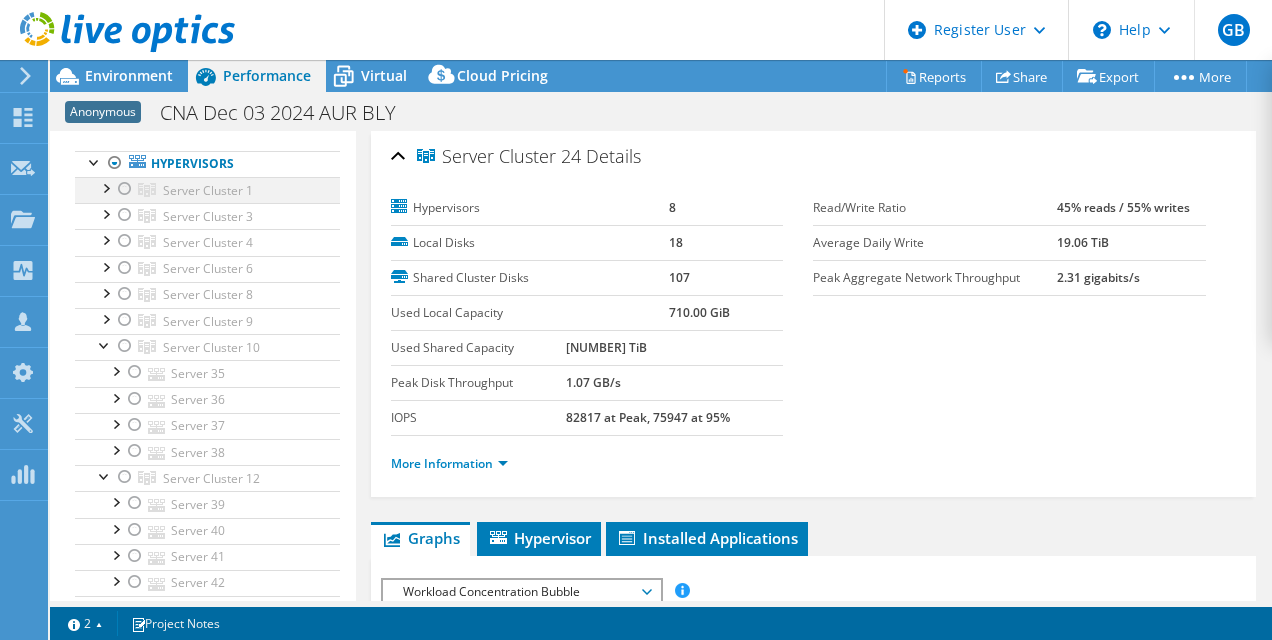 click at bounding box center (105, 187) 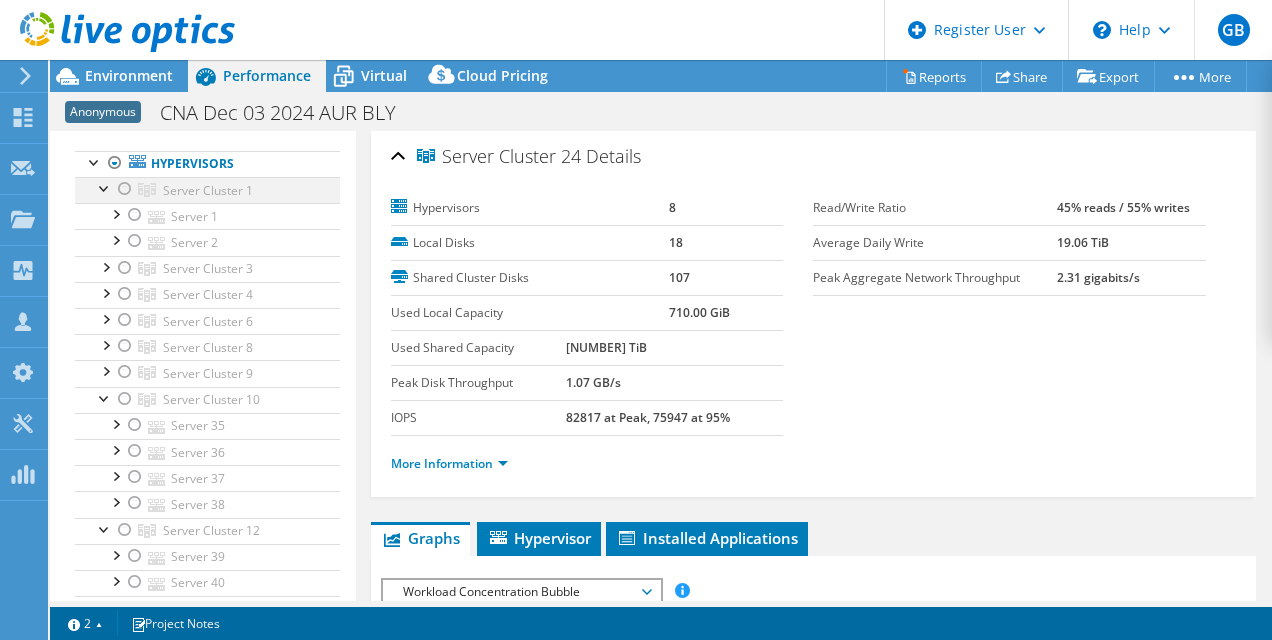 click at bounding box center [105, 187] 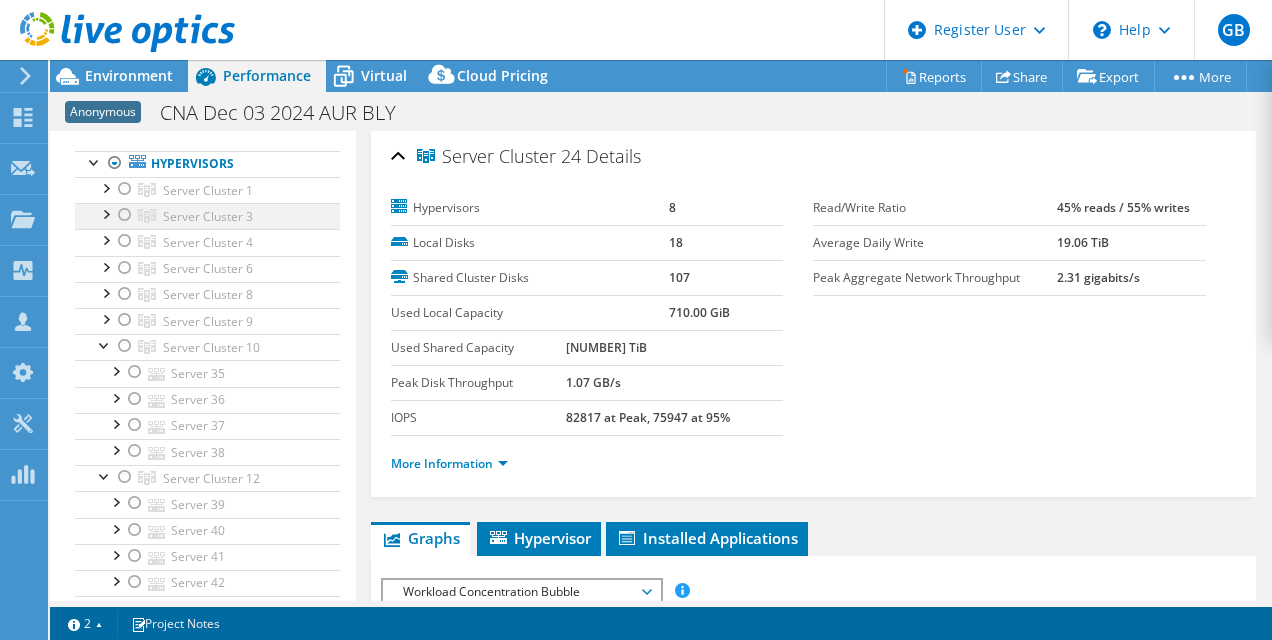 click at bounding box center [105, 213] 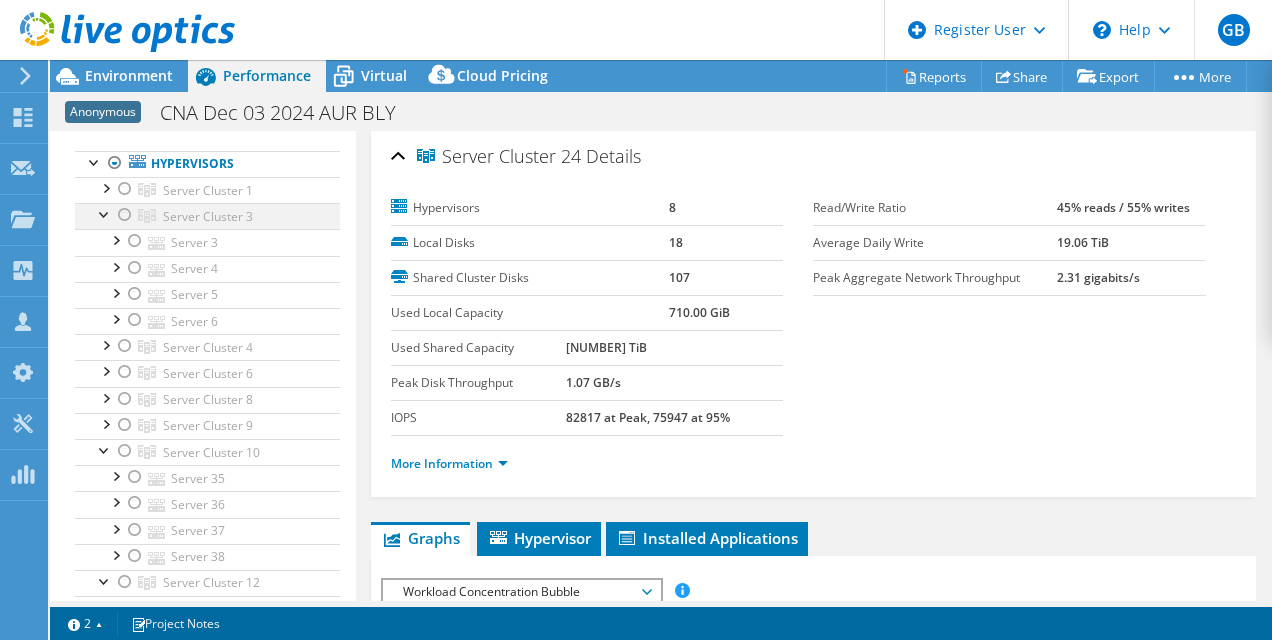 click at bounding box center (105, 213) 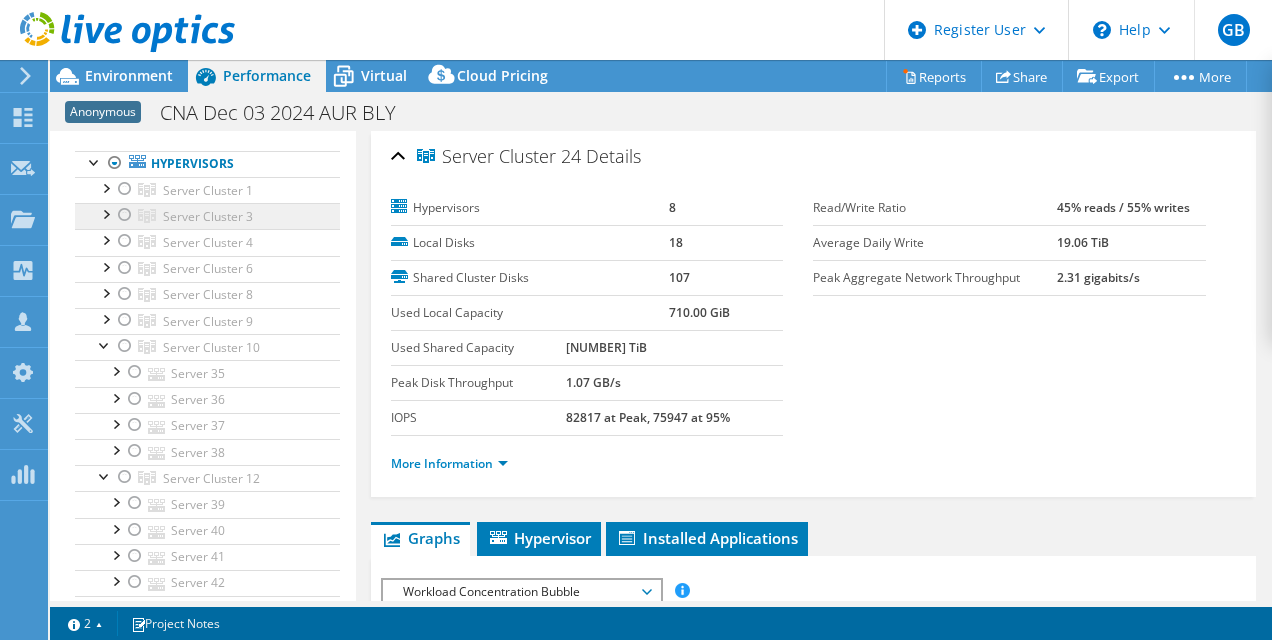 click on "Server Cluster 3" at bounding box center (208, 190) 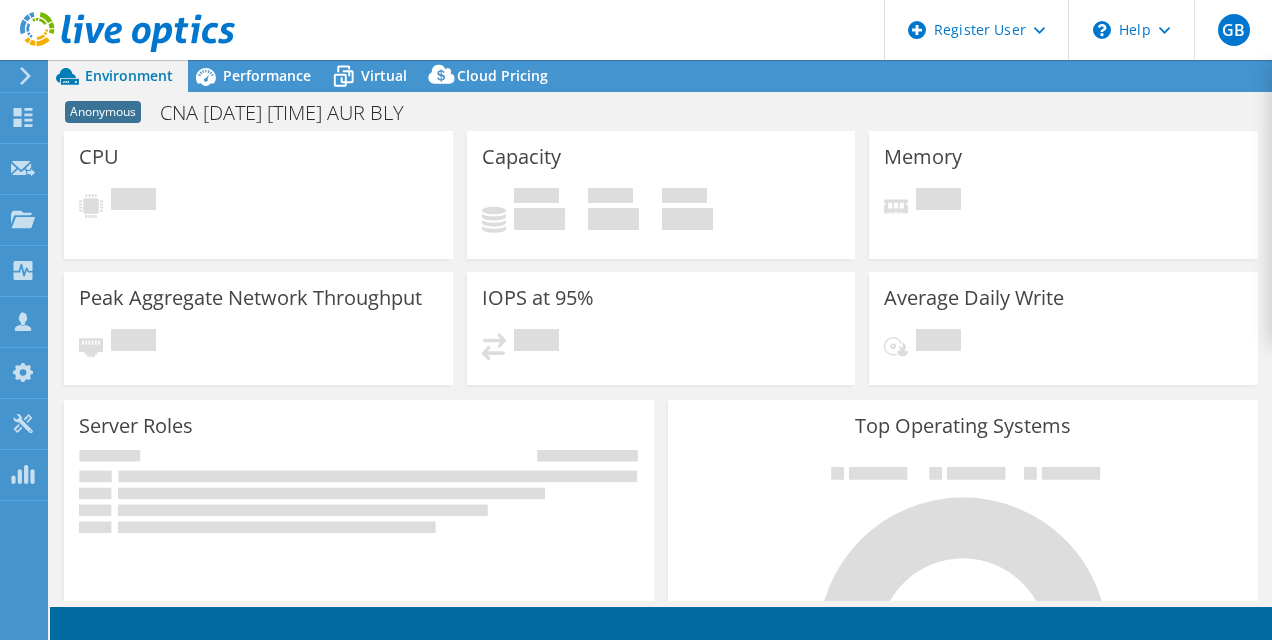 scroll, scrollTop: 0, scrollLeft: 0, axis: both 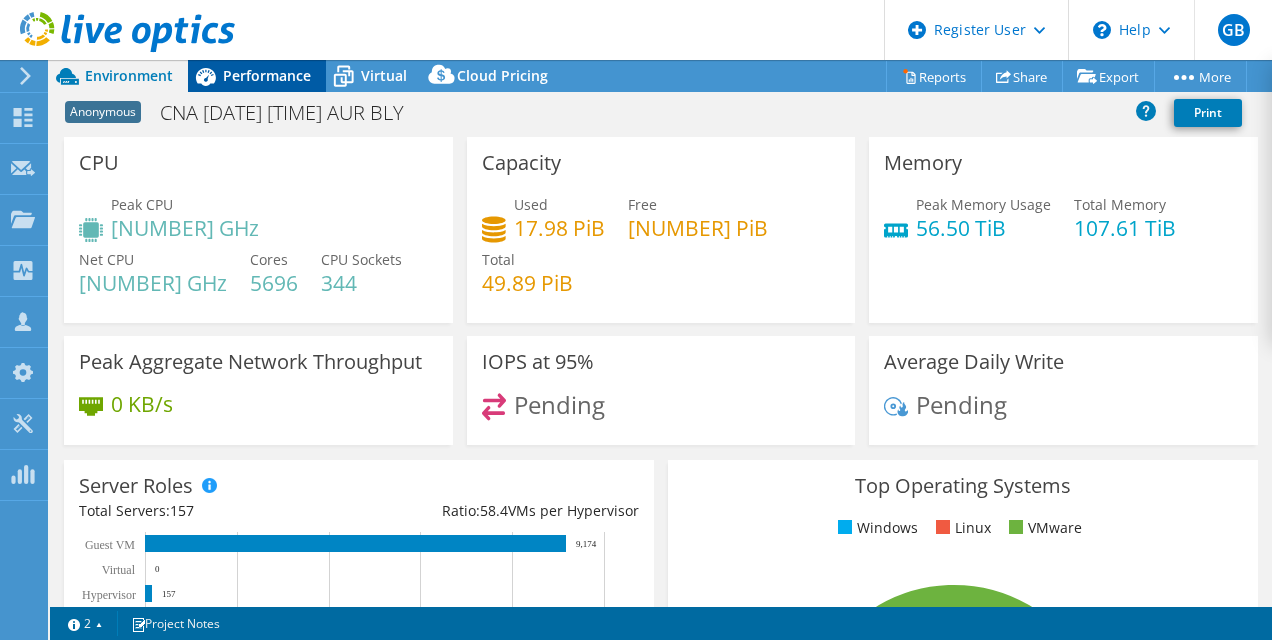 click on "Performance" at bounding box center [267, 75] 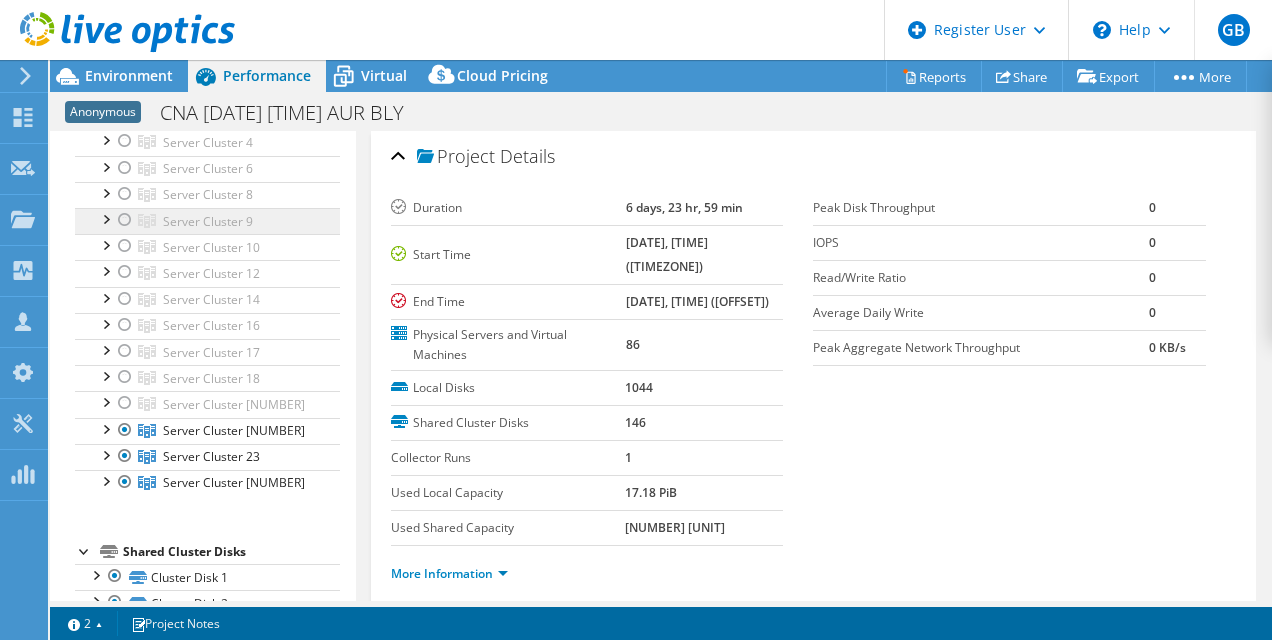 scroll, scrollTop: 100, scrollLeft: 0, axis: vertical 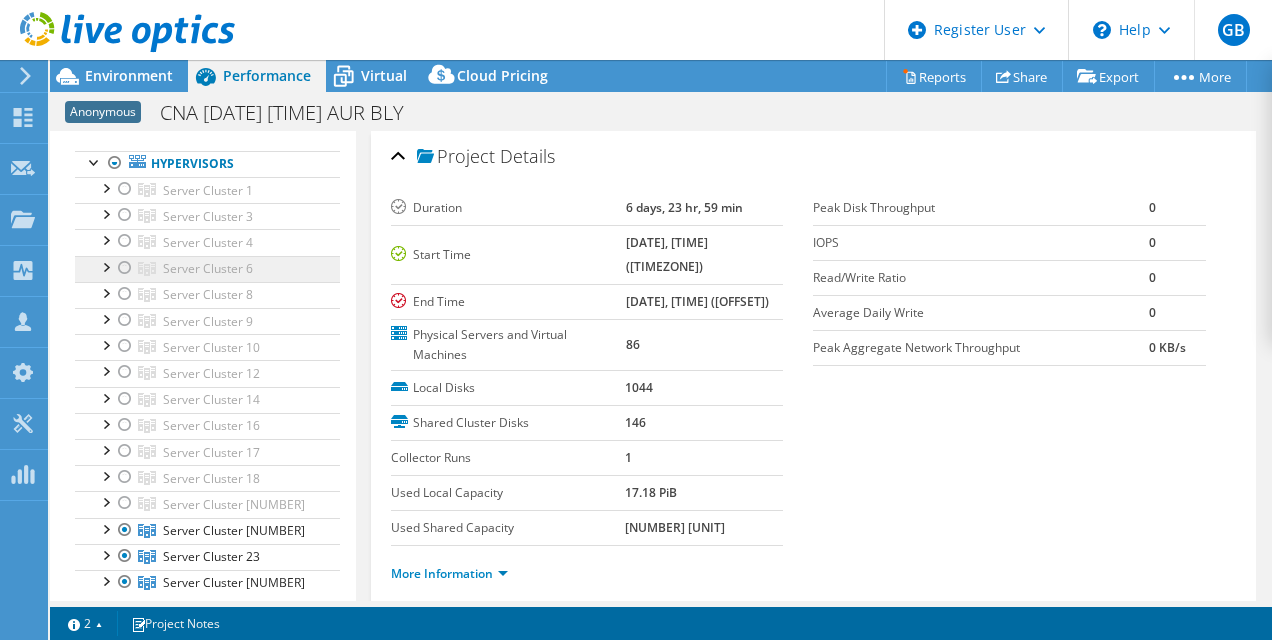 click on "Server Cluster 6" at bounding box center [208, 190] 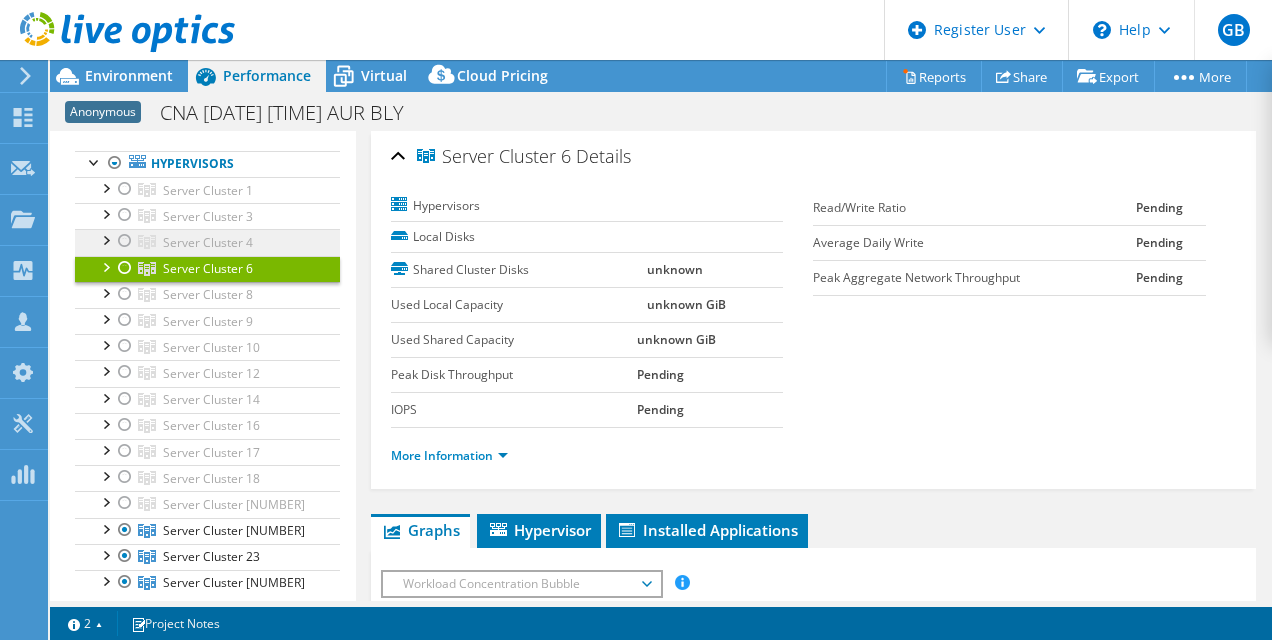 click on "Server Cluster 4" at bounding box center [207, 190] 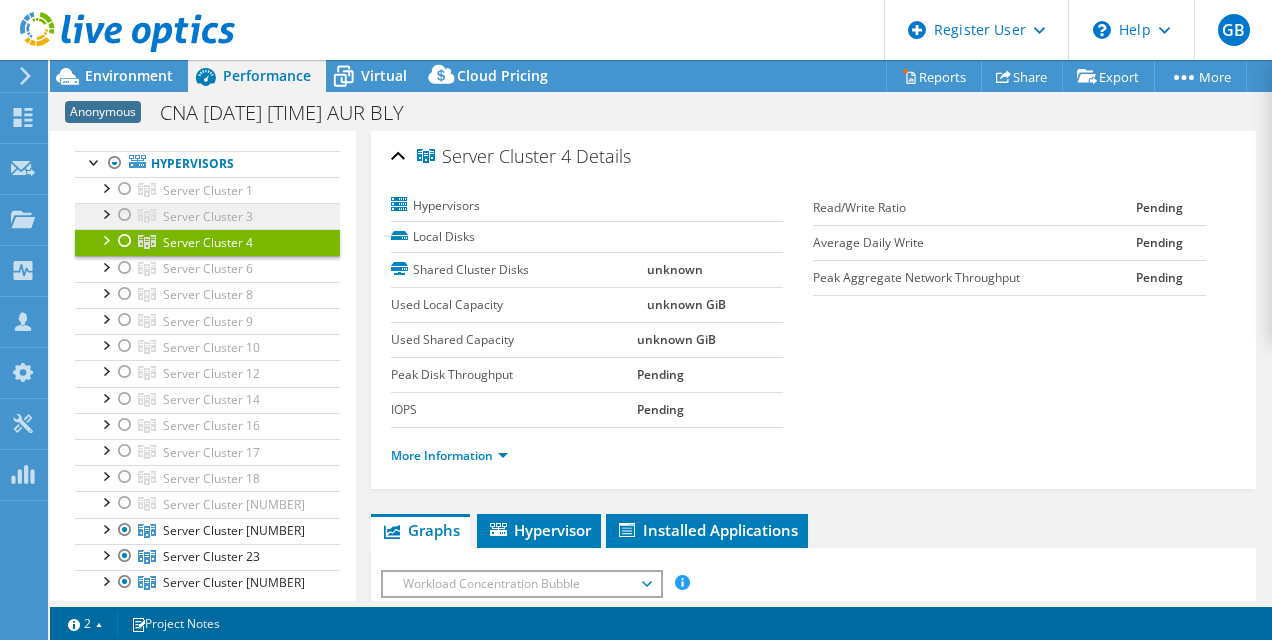 drag, startPoint x: 211, startPoint y: 233, endPoint x: 207, endPoint y: 203, distance: 30.265491 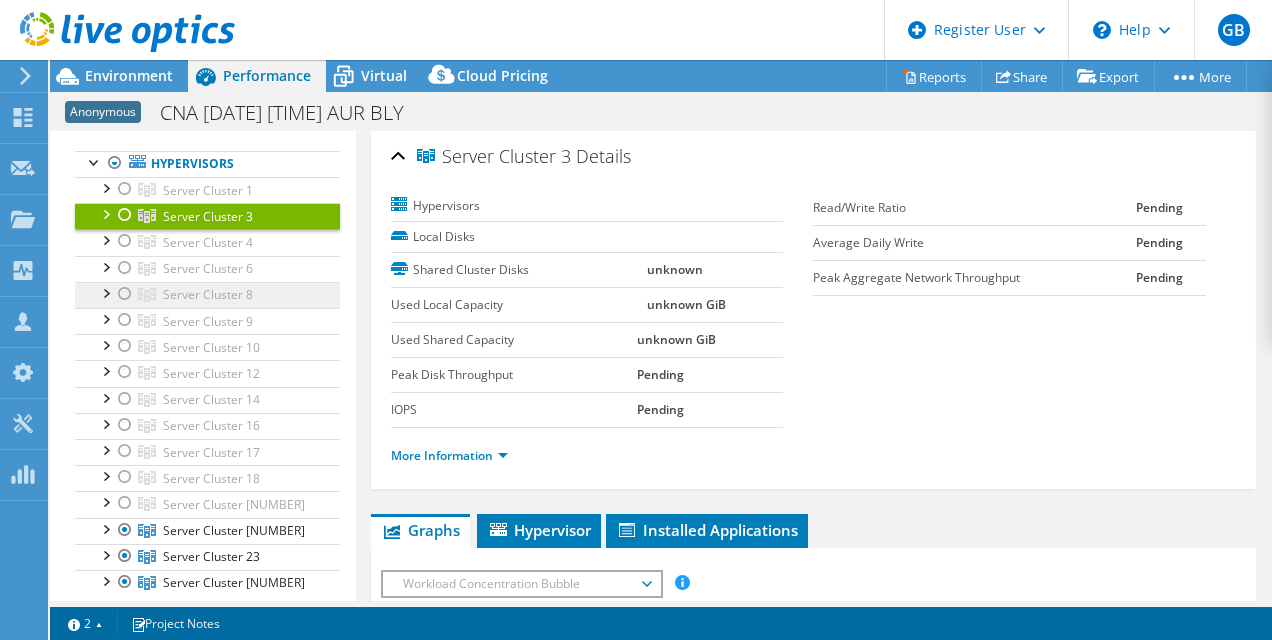click on "Server Cluster 8" at bounding box center [208, 190] 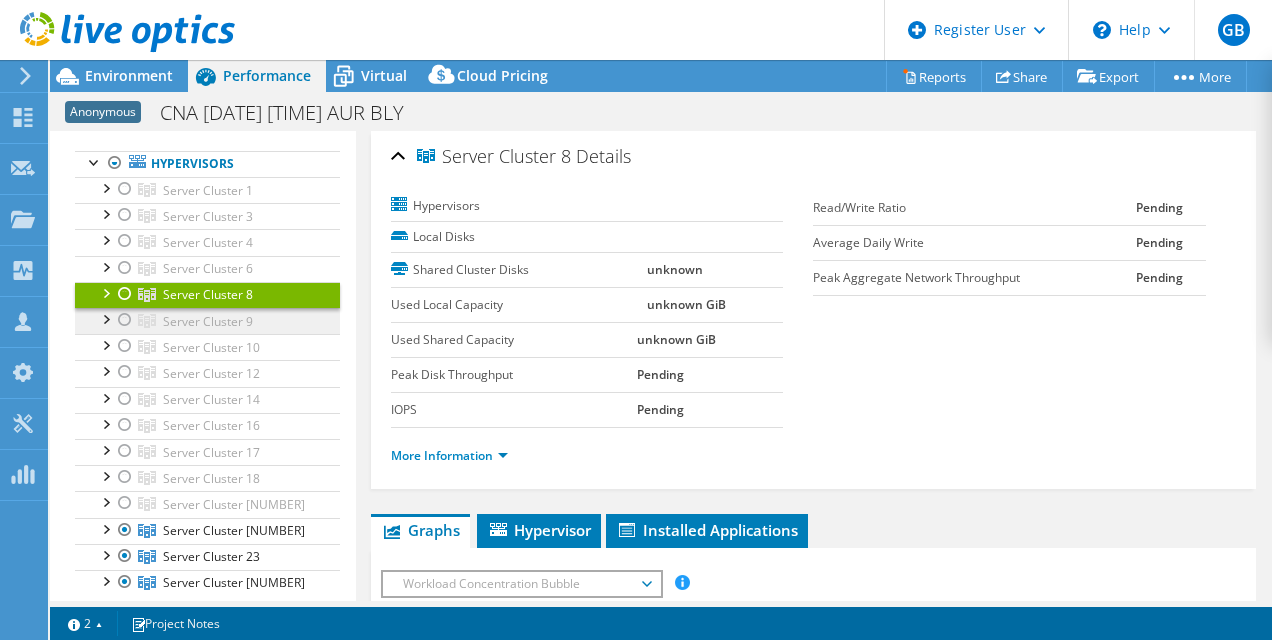 drag, startPoint x: 212, startPoint y: 302, endPoint x: 223, endPoint y: 329, distance: 29.15476 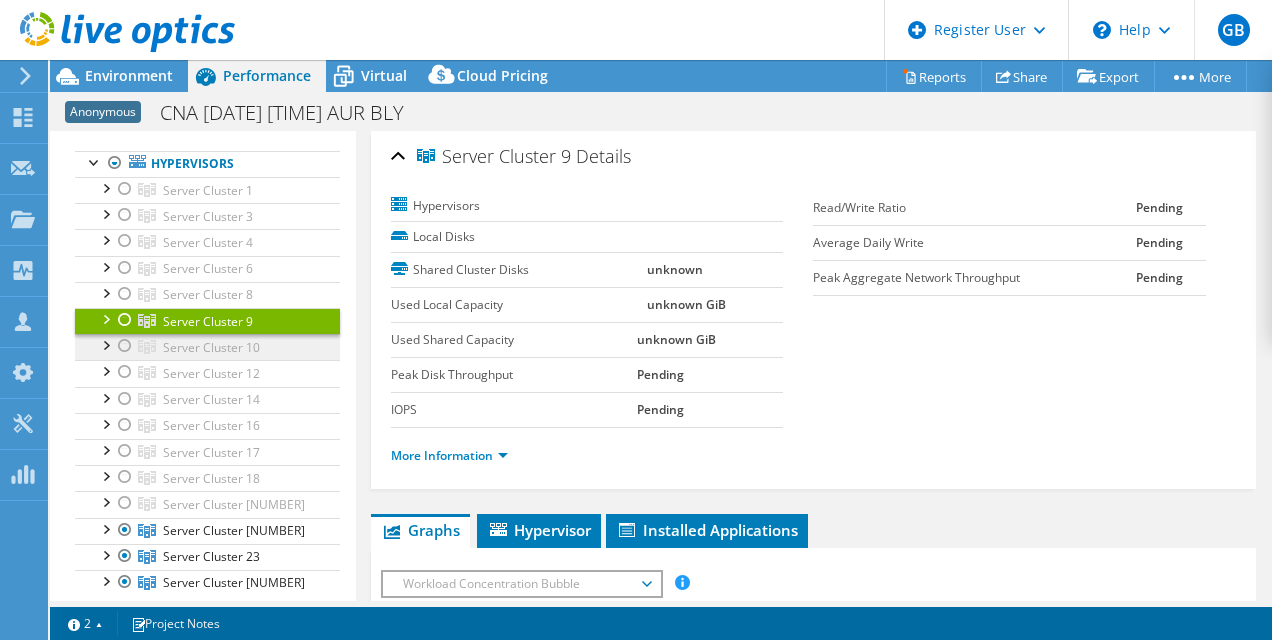 click on "Server Cluster 10" at bounding box center (208, 190) 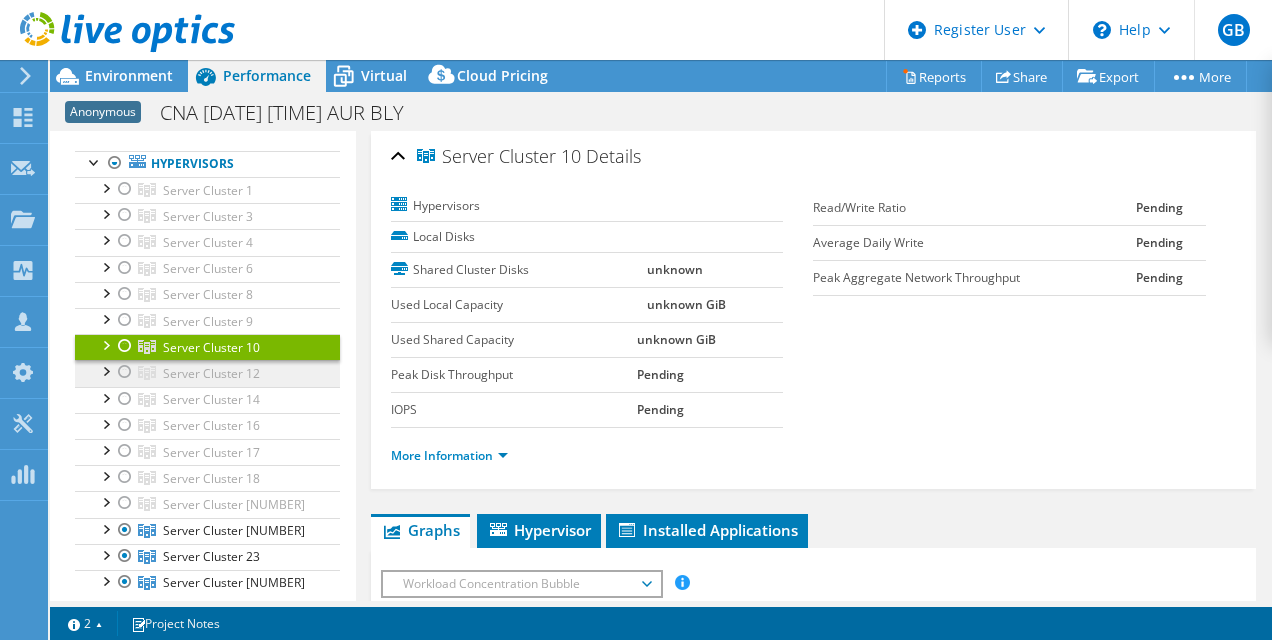 drag, startPoint x: 234, startPoint y: 353, endPoint x: 248, endPoint y: 376, distance: 26.925823 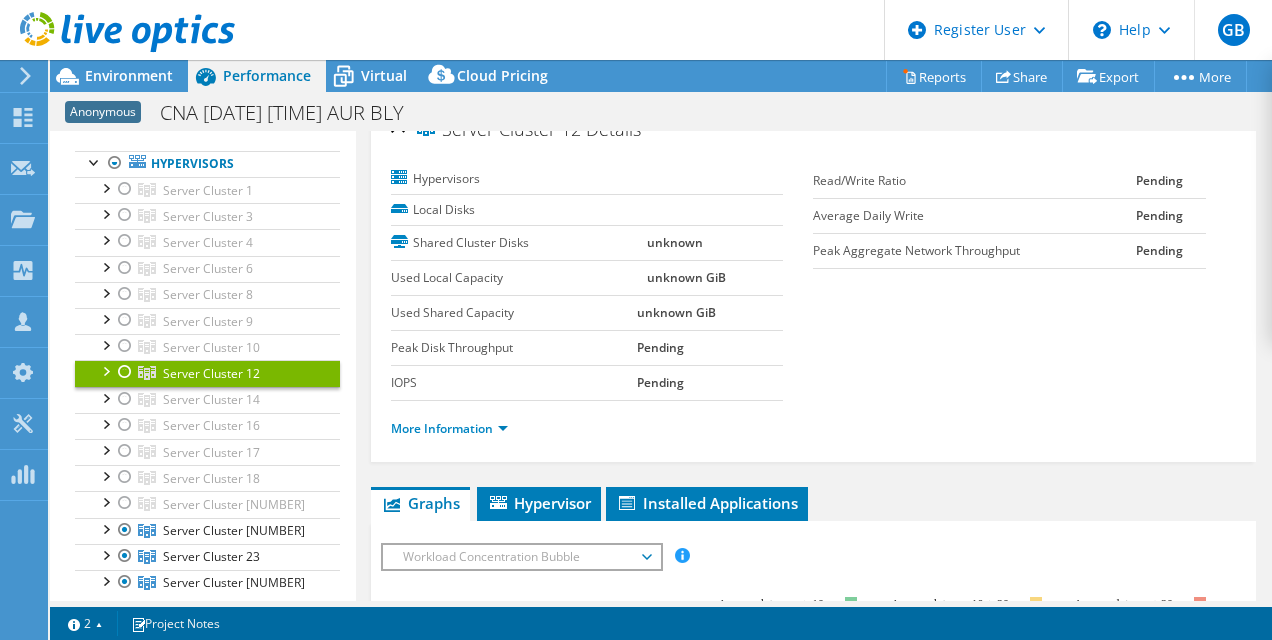 scroll, scrollTop: 0, scrollLeft: 0, axis: both 